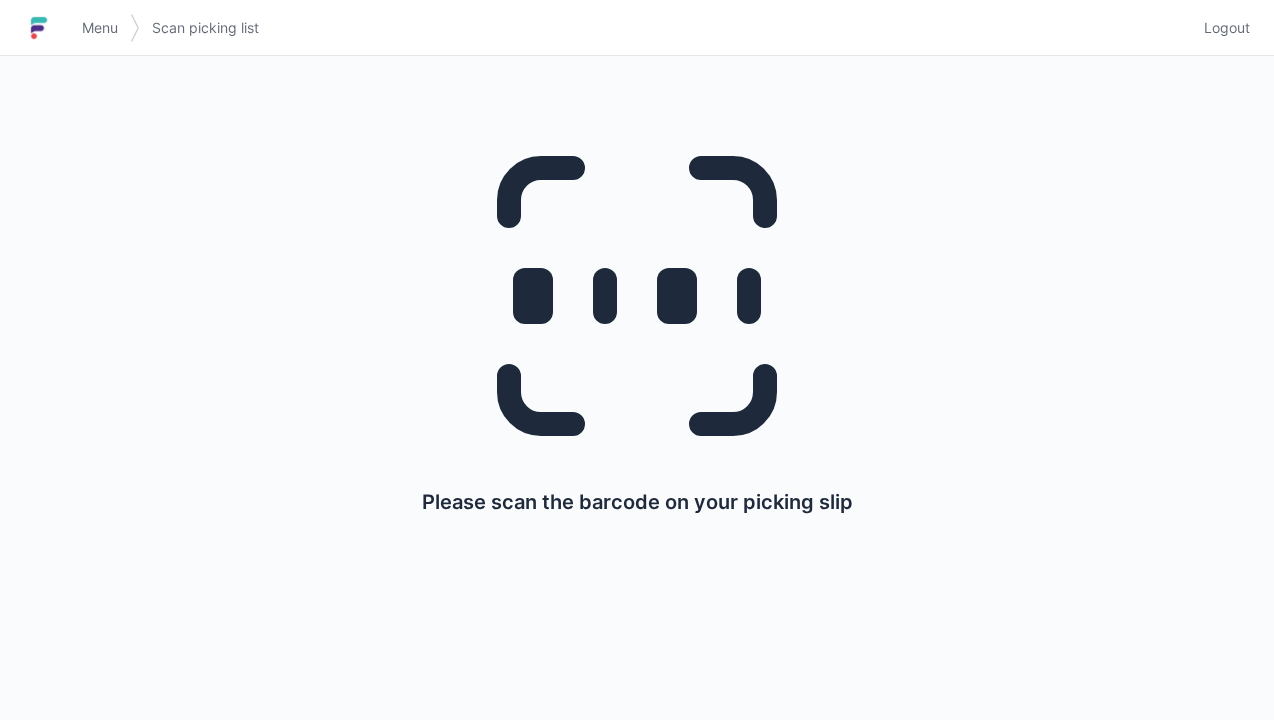 scroll, scrollTop: 0, scrollLeft: 0, axis: both 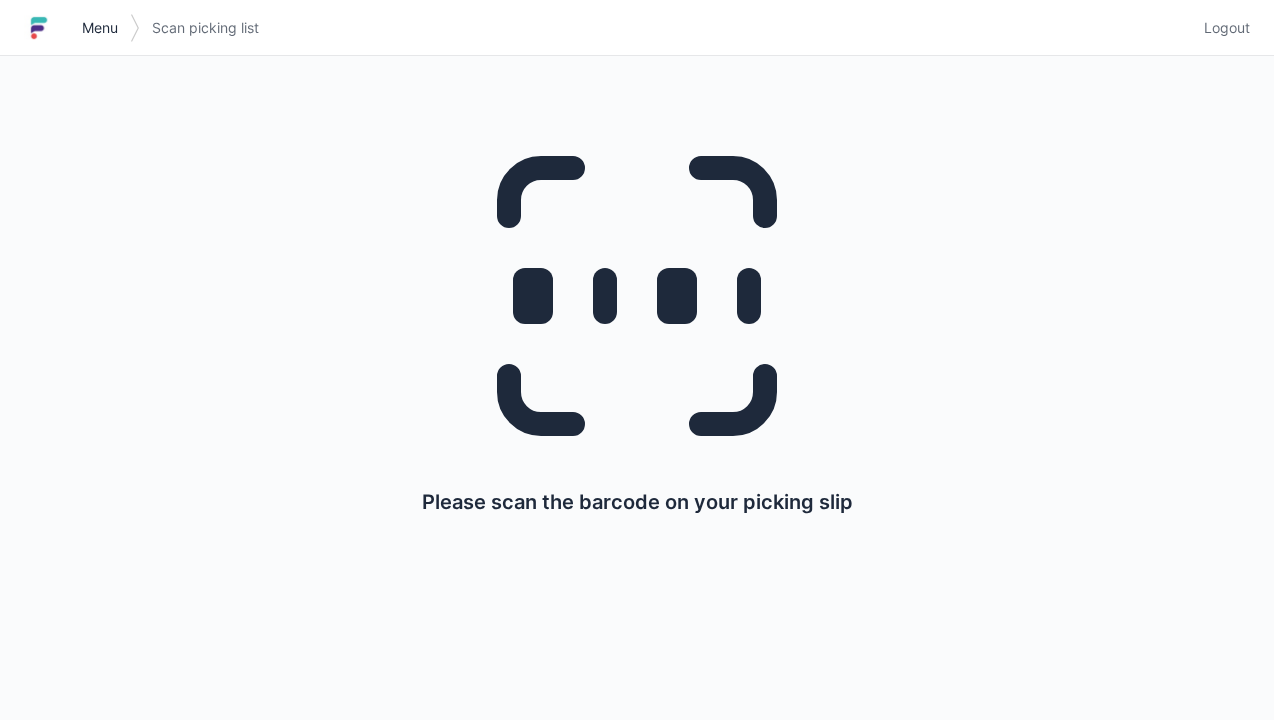 click on "Menu" at bounding box center (100, 28) 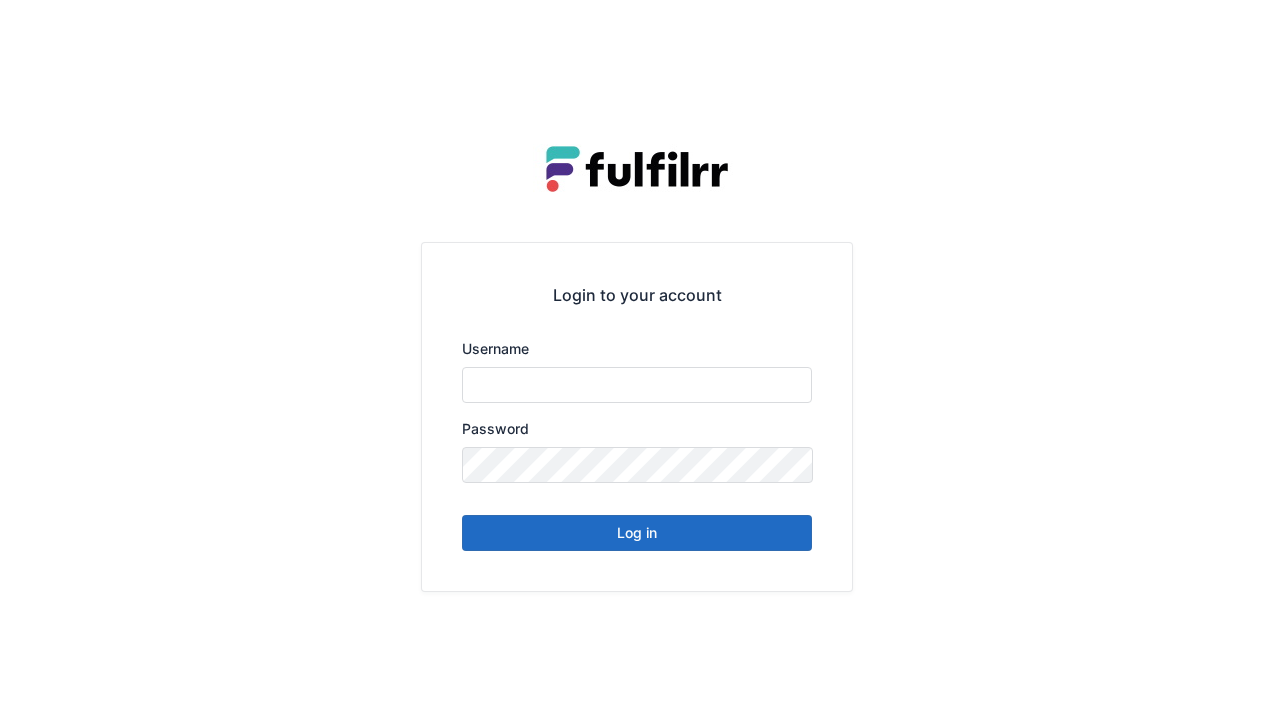 scroll, scrollTop: 0, scrollLeft: 0, axis: both 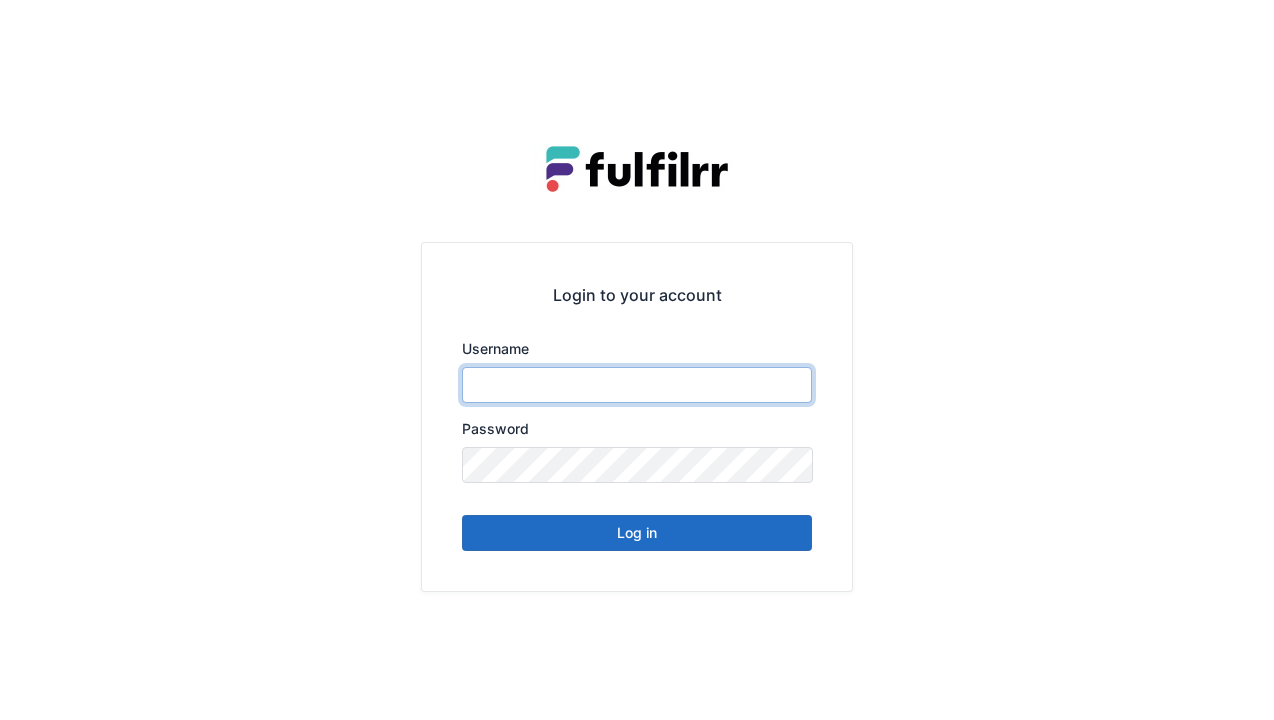 type on "******" 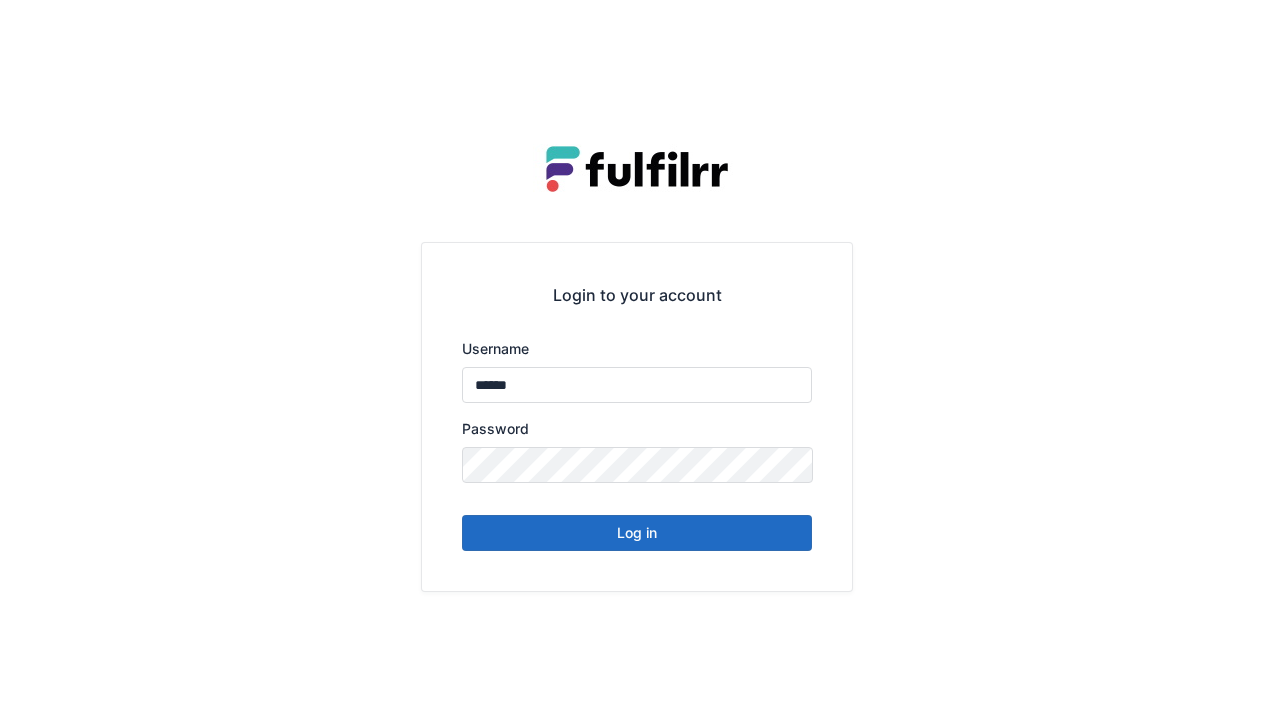 click on "Log in" at bounding box center (637, 533) 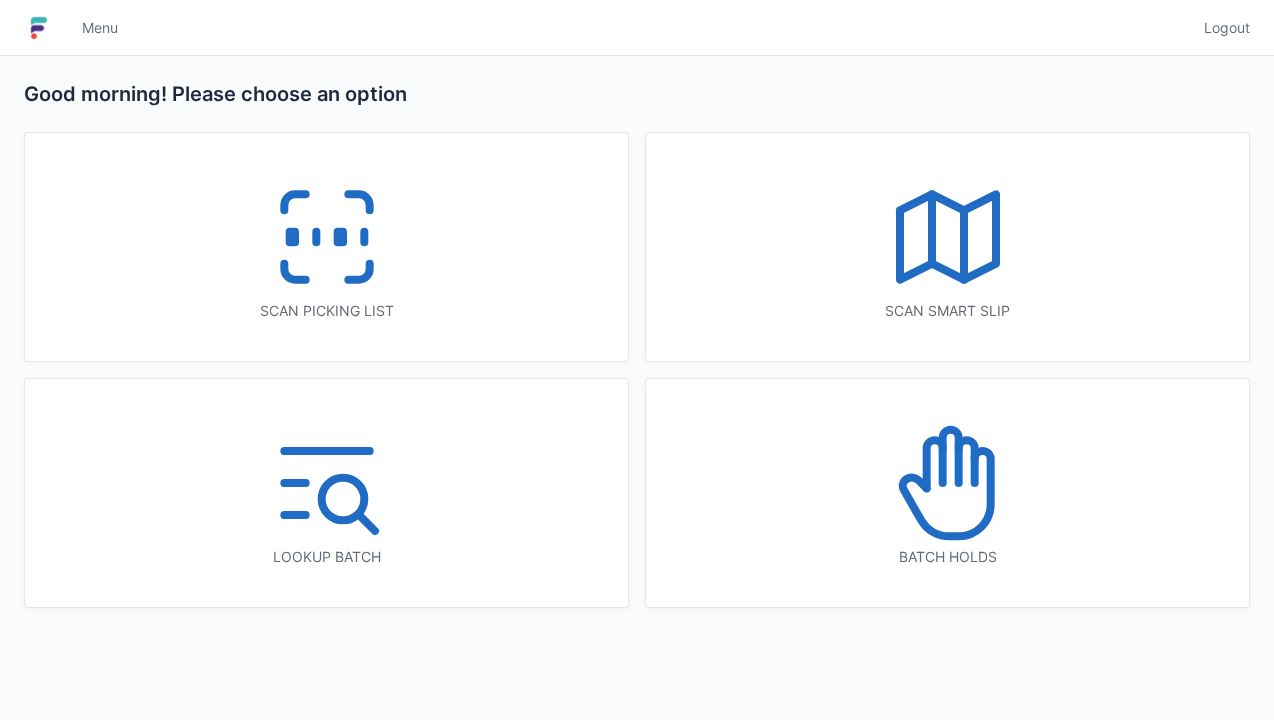 scroll, scrollTop: 0, scrollLeft: 0, axis: both 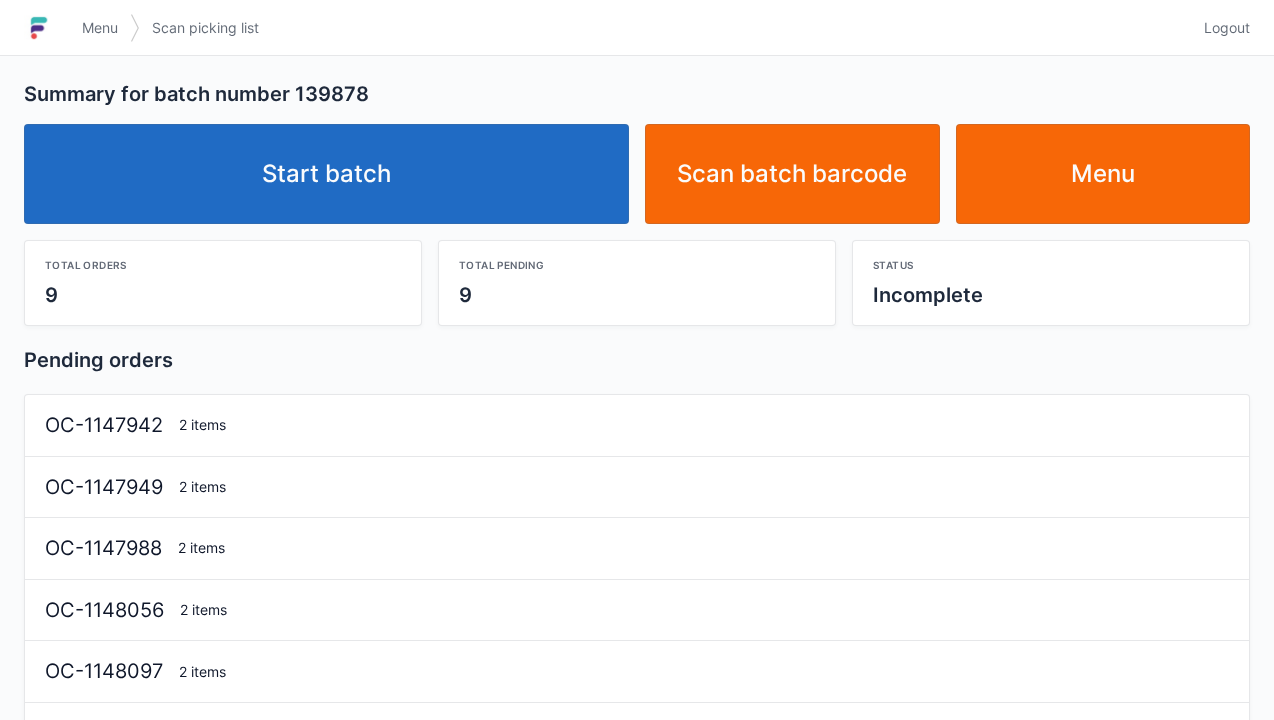 click on "Start batch" at bounding box center [326, 174] 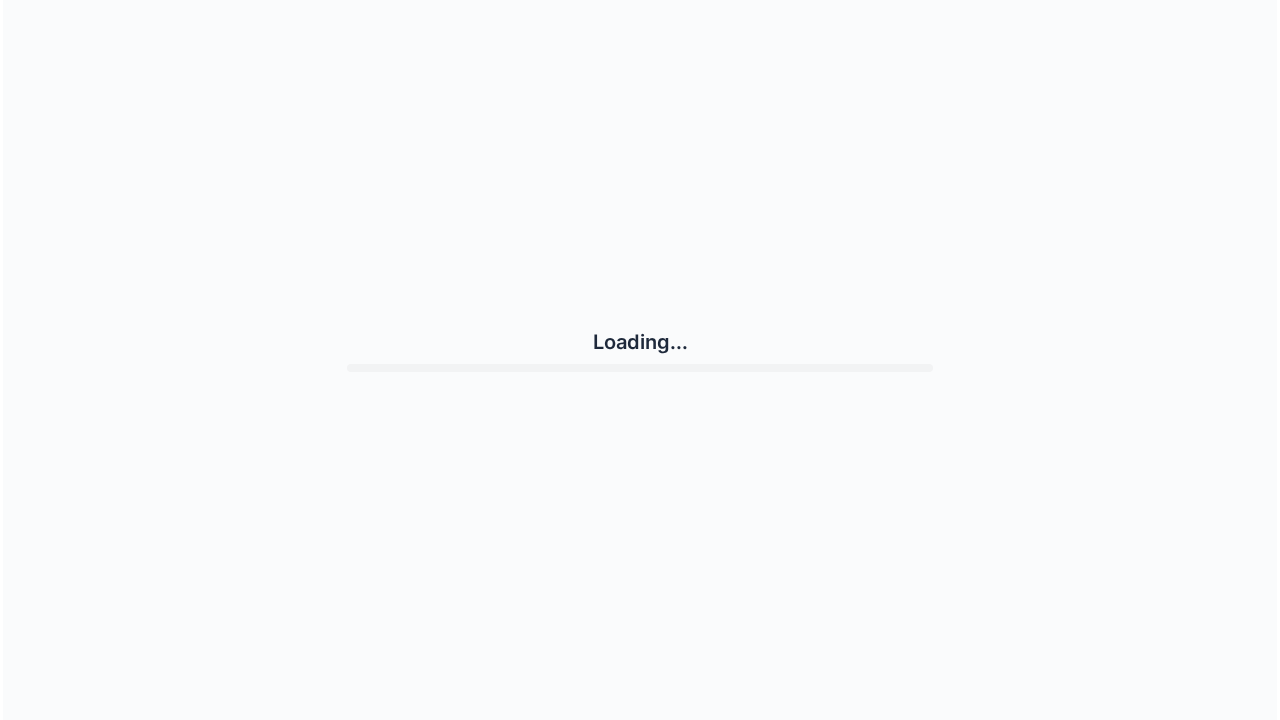 scroll, scrollTop: 0, scrollLeft: 0, axis: both 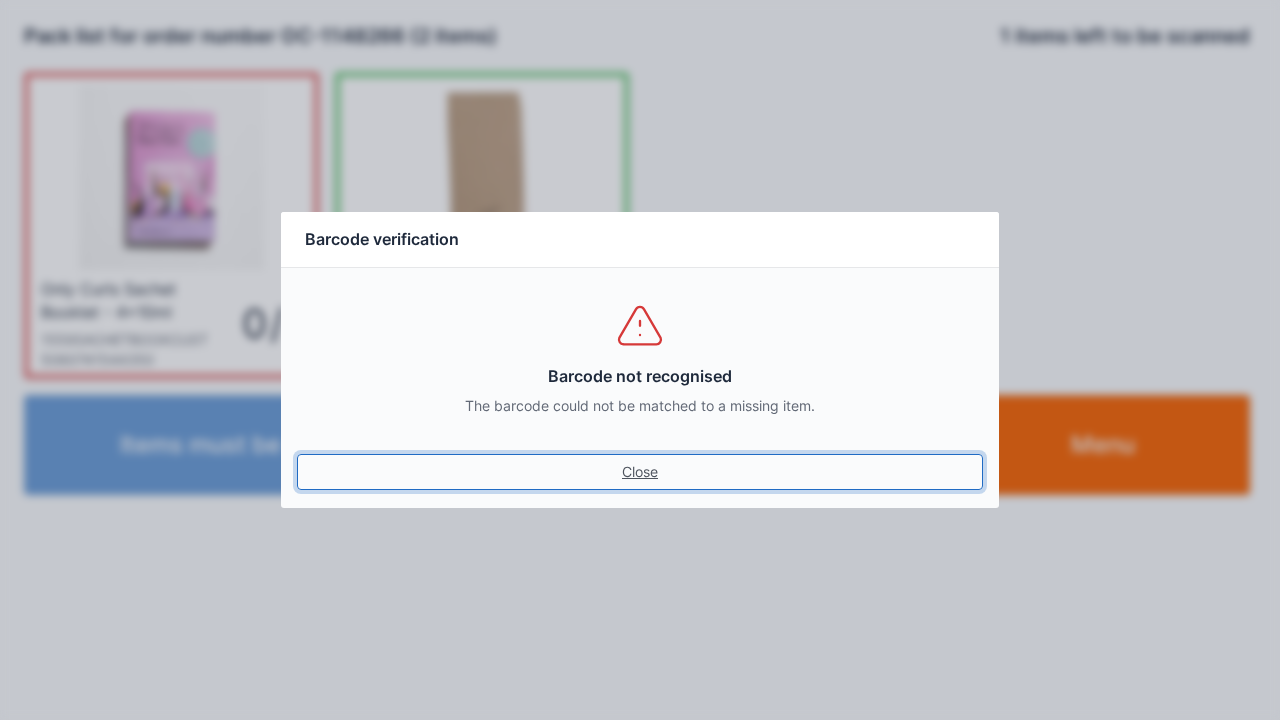 click on "Close" at bounding box center [640, 472] 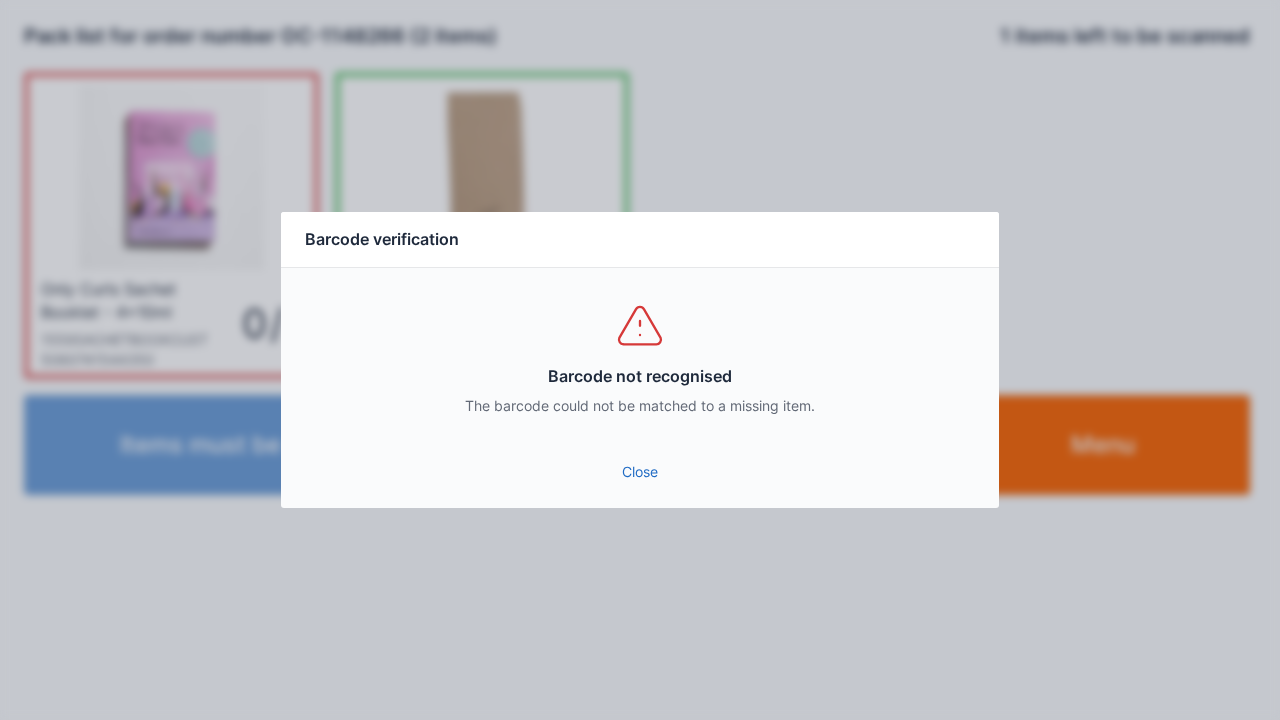 click on "Close" at bounding box center (640, 478) 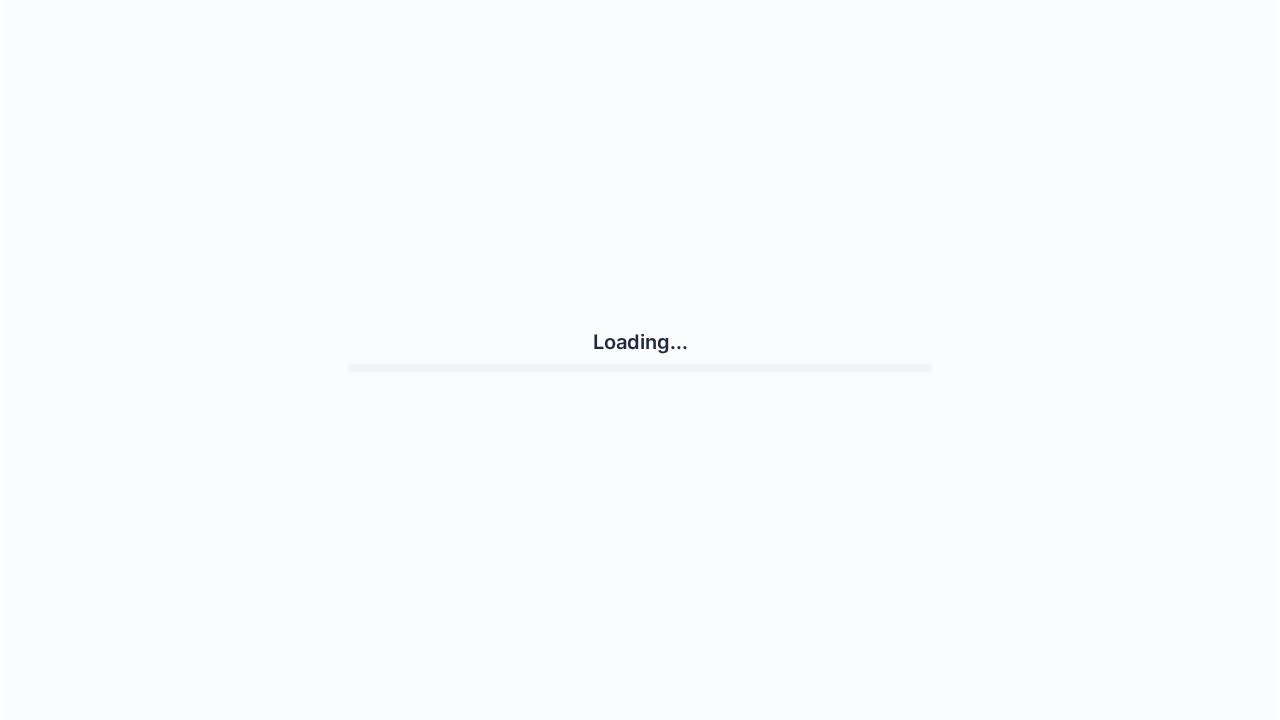 scroll, scrollTop: 0, scrollLeft: 0, axis: both 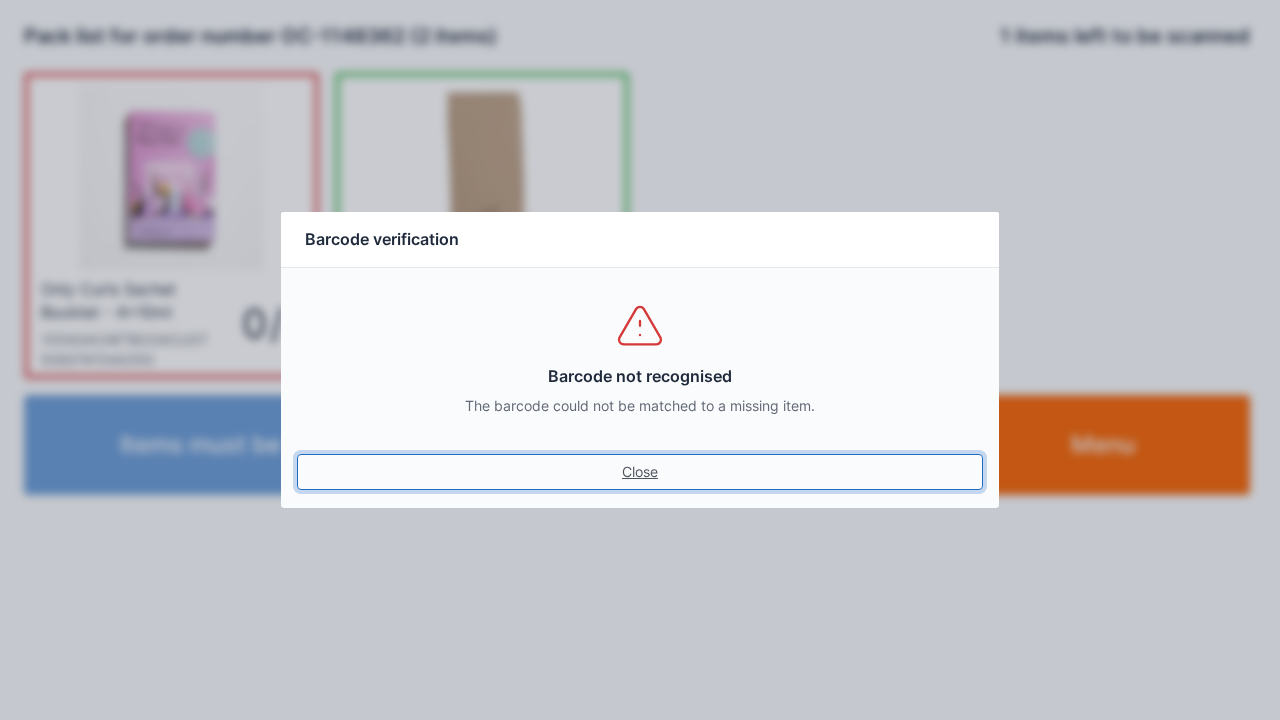 click on "Close" at bounding box center [640, 472] 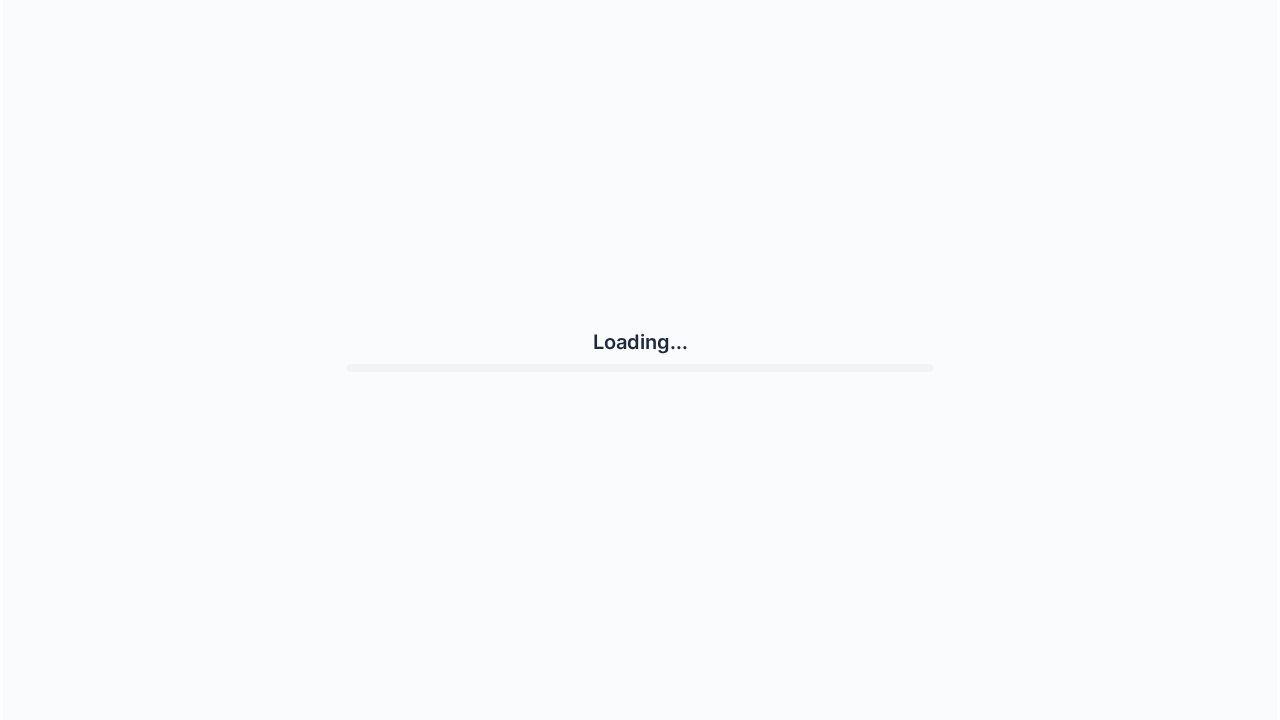 scroll, scrollTop: 0, scrollLeft: 0, axis: both 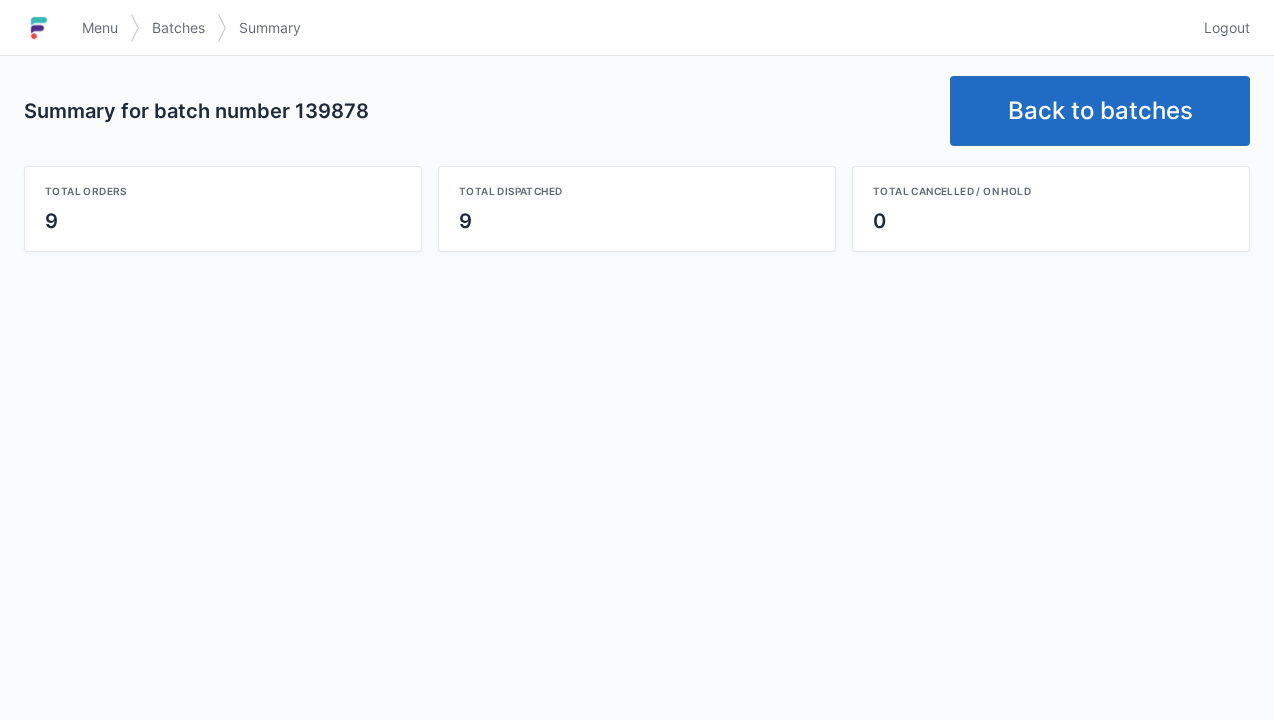 click on "Back to batches" at bounding box center [1100, 111] 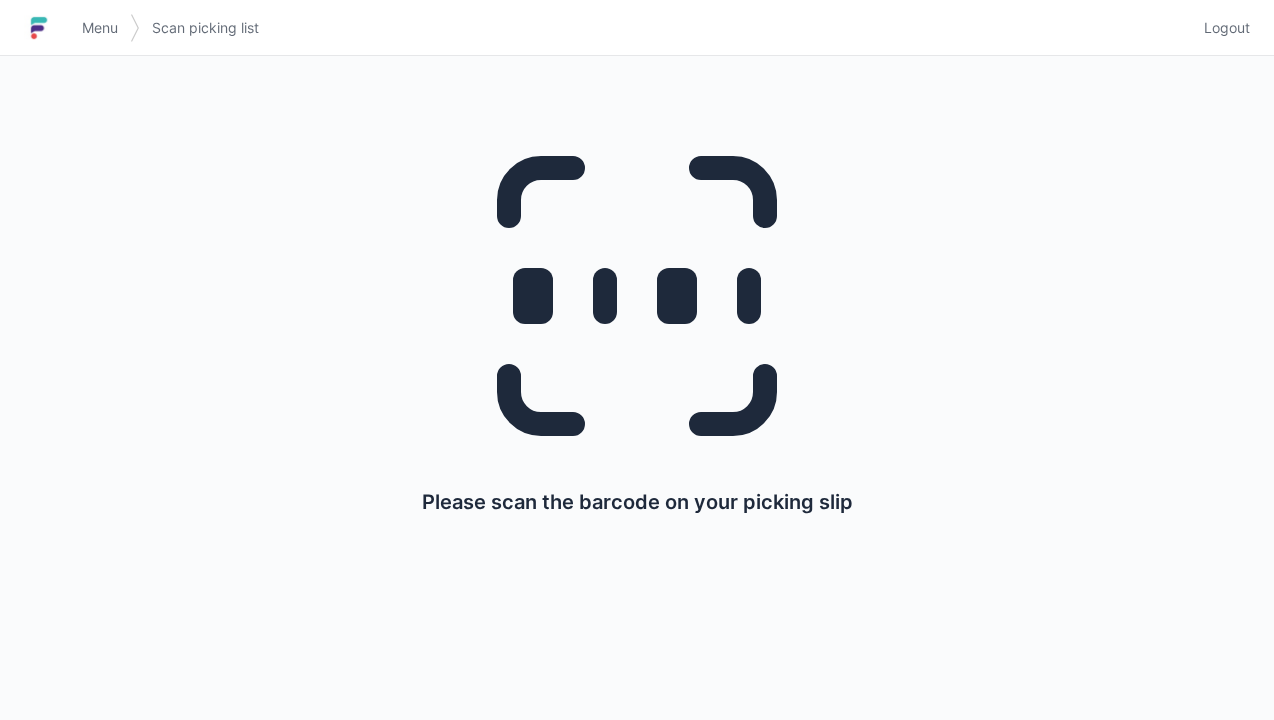 scroll, scrollTop: 0, scrollLeft: 0, axis: both 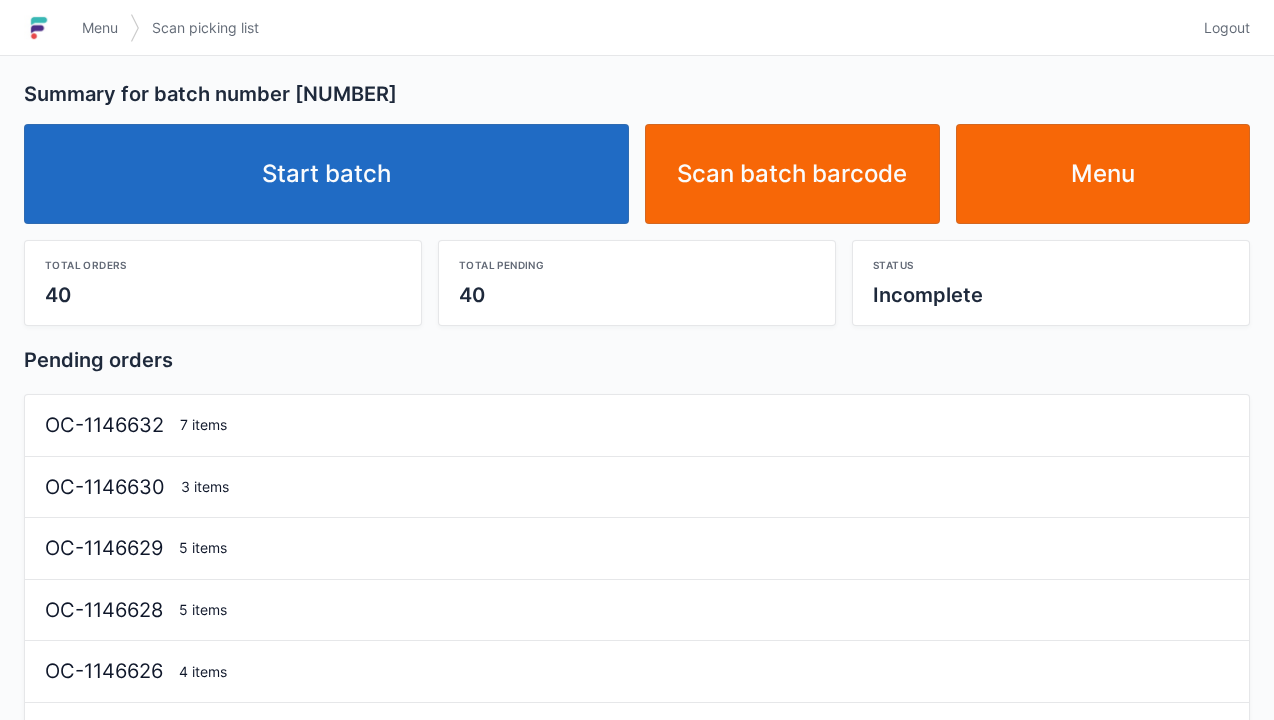 click on "Start batch" at bounding box center [326, 174] 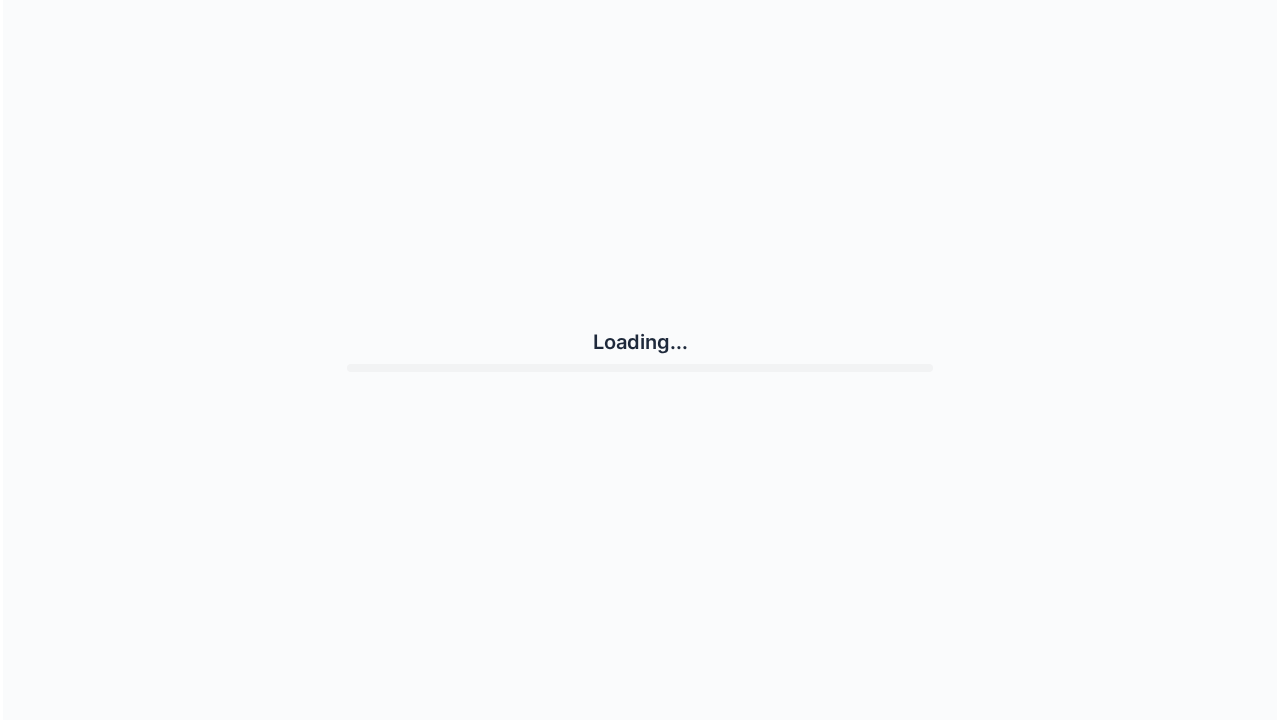 scroll, scrollTop: 0, scrollLeft: 0, axis: both 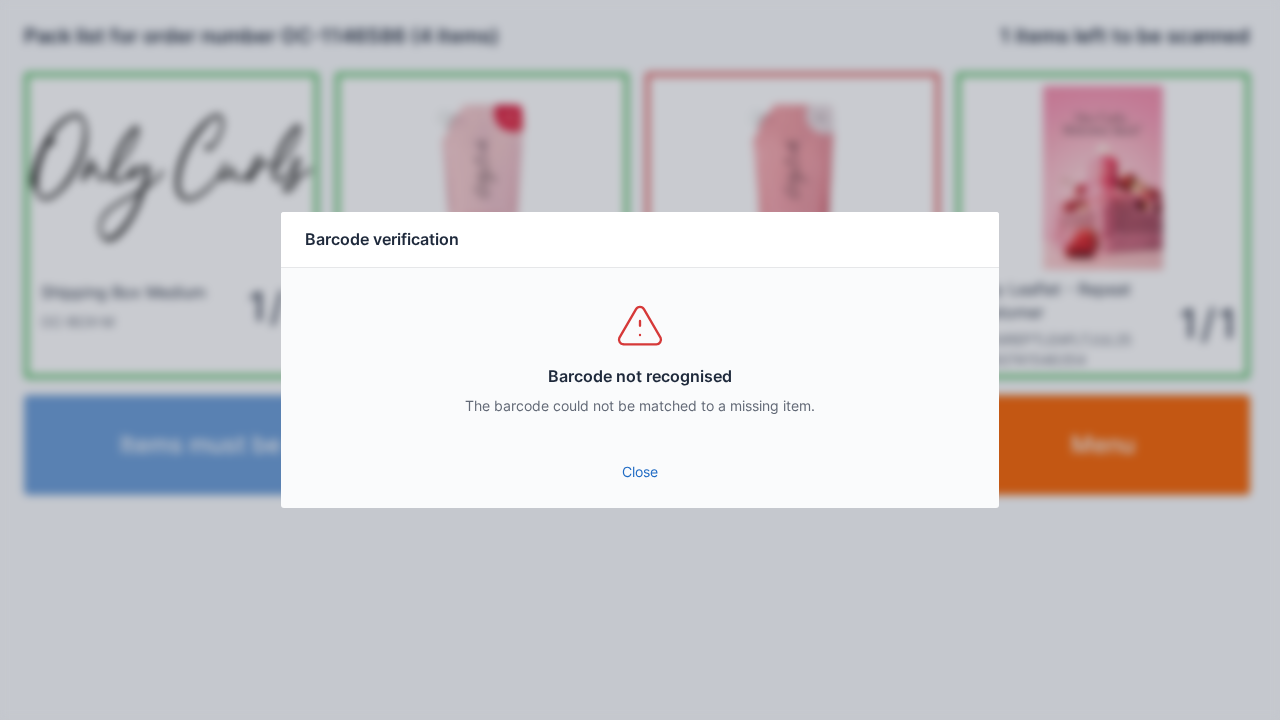 click on "Close" at bounding box center [640, 478] 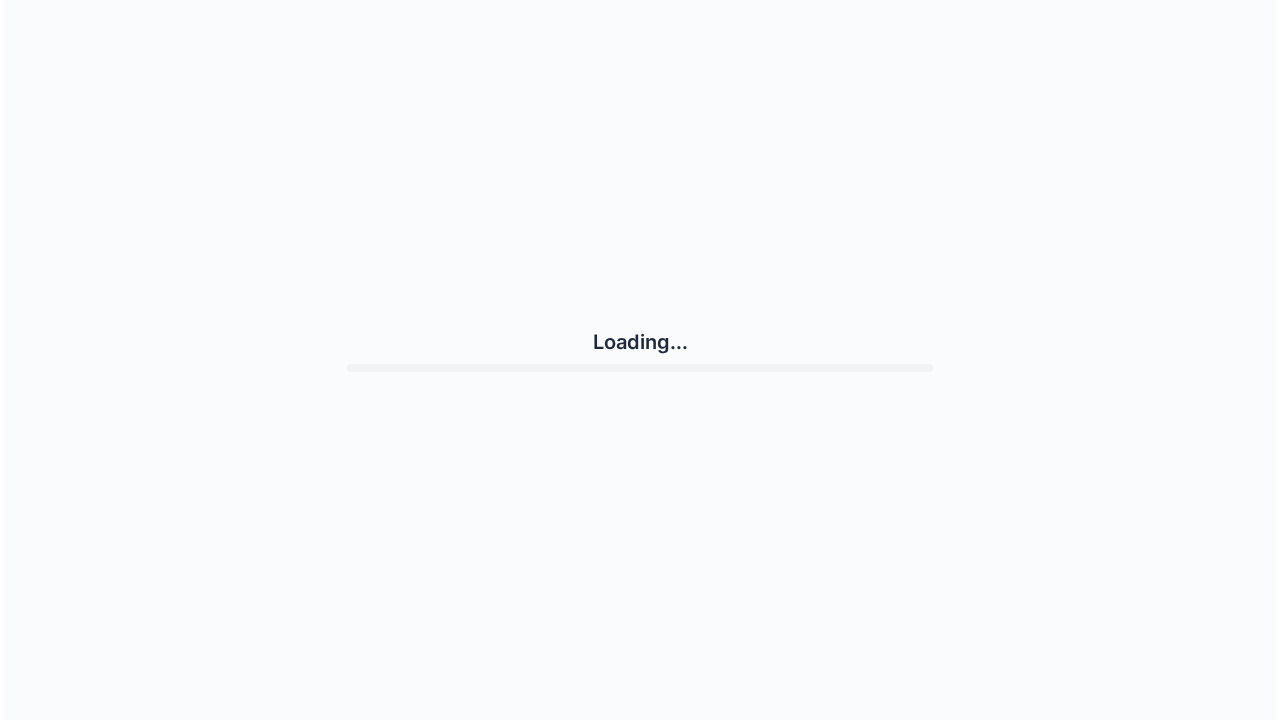 scroll, scrollTop: 0, scrollLeft: 0, axis: both 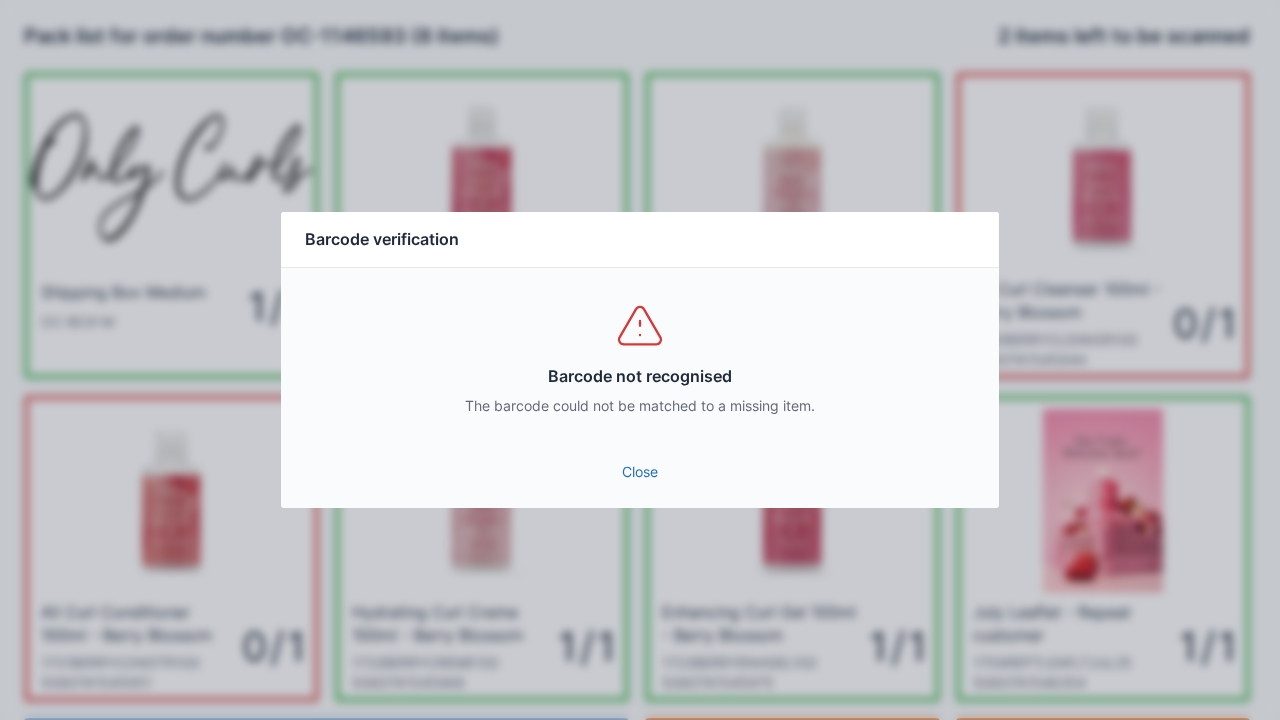 click on "Close" at bounding box center (640, 472) 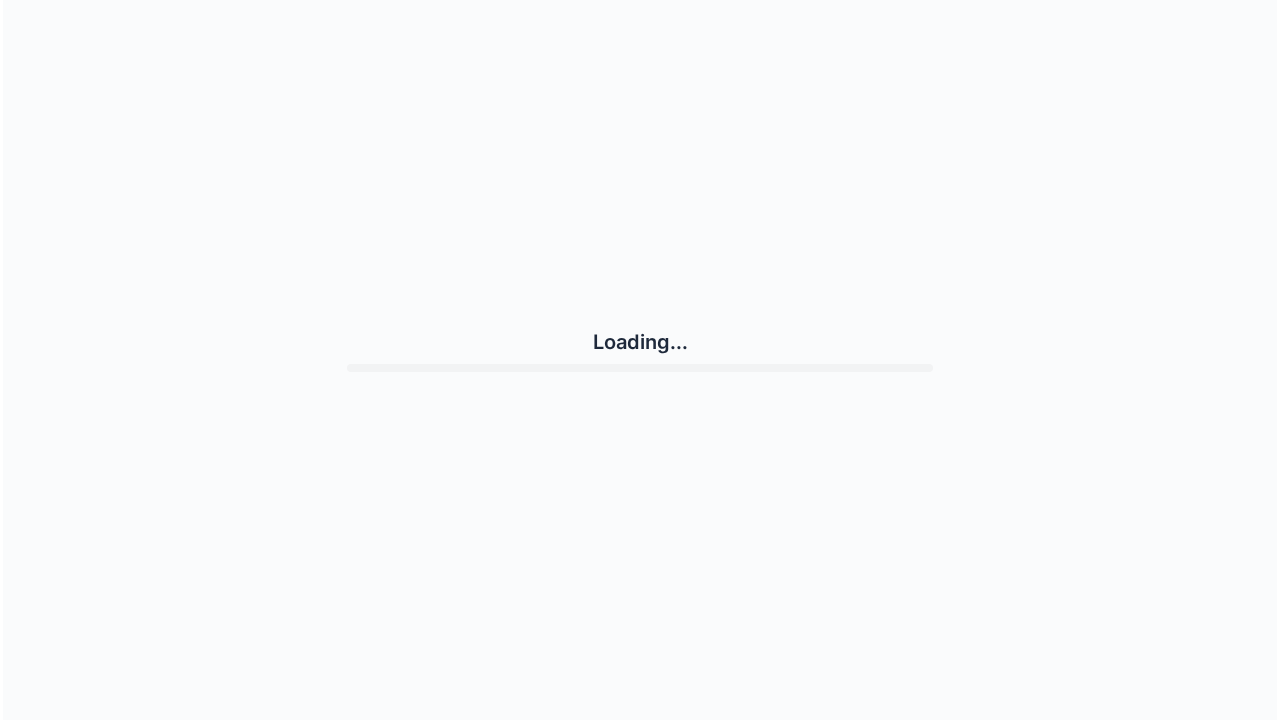 scroll, scrollTop: 0, scrollLeft: 0, axis: both 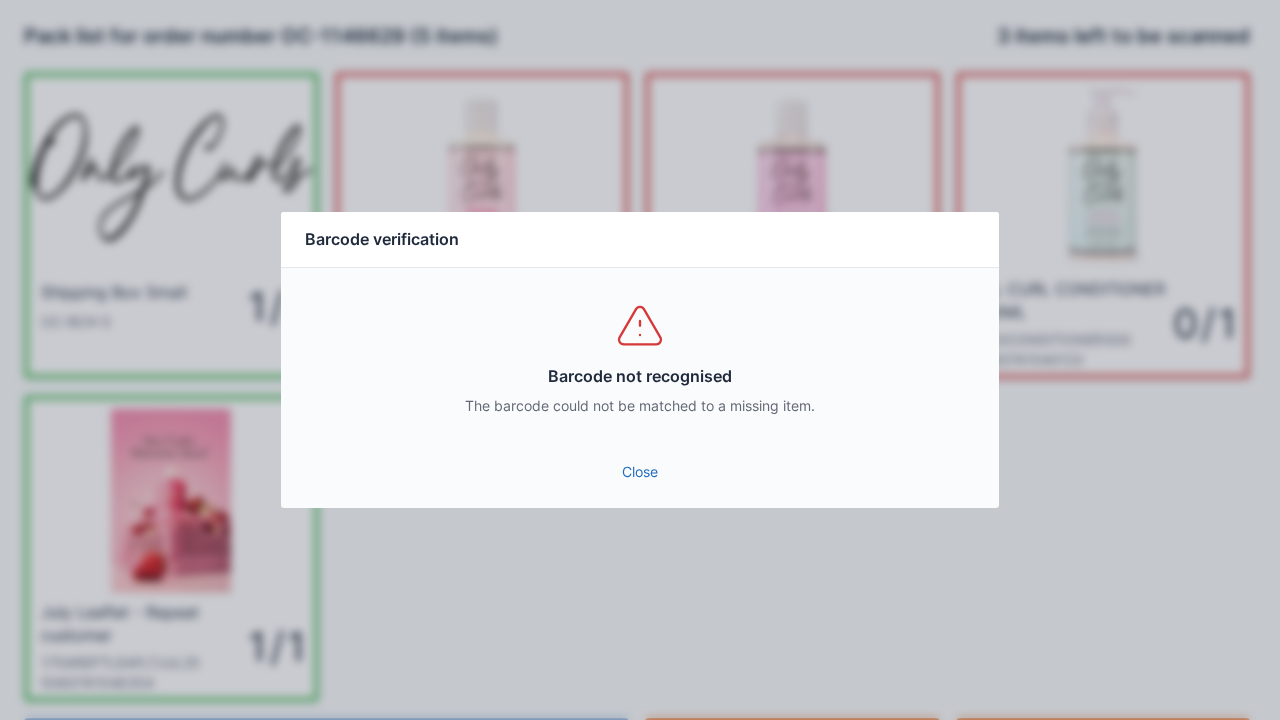 click on "Close" at bounding box center [640, 472] 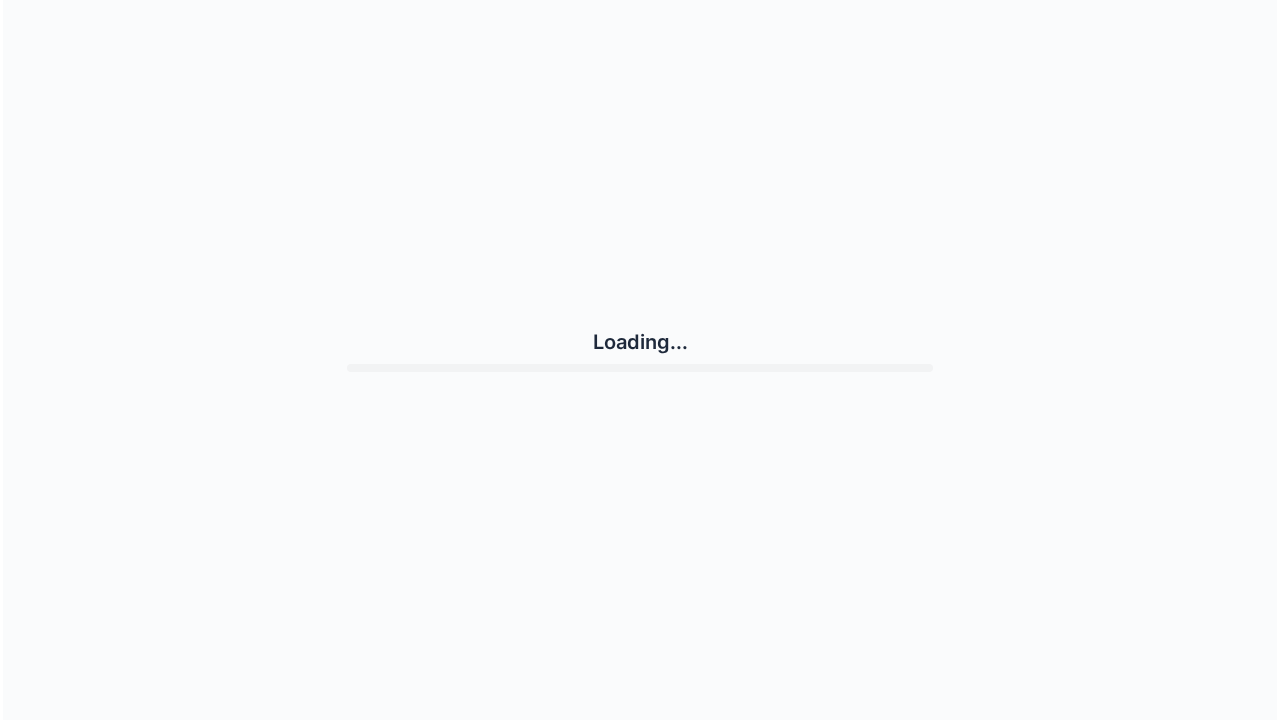 scroll, scrollTop: 0, scrollLeft: 0, axis: both 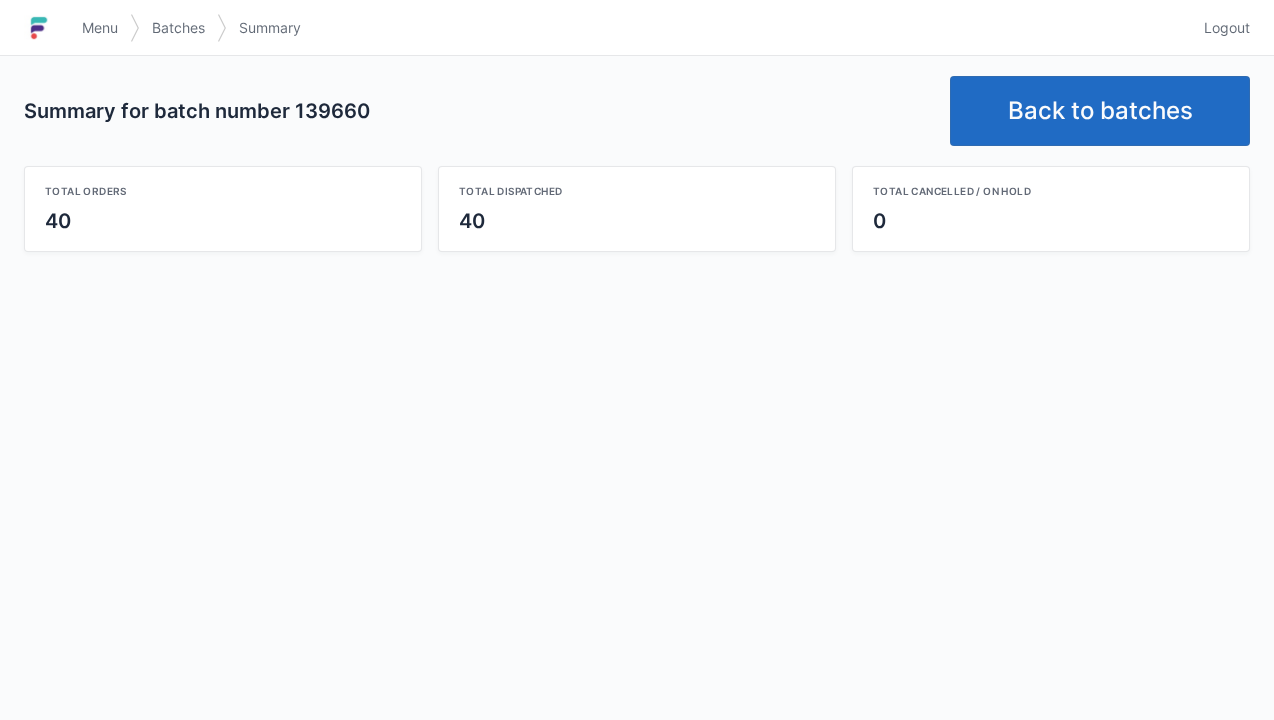 click on "Back to batches" at bounding box center [1100, 111] 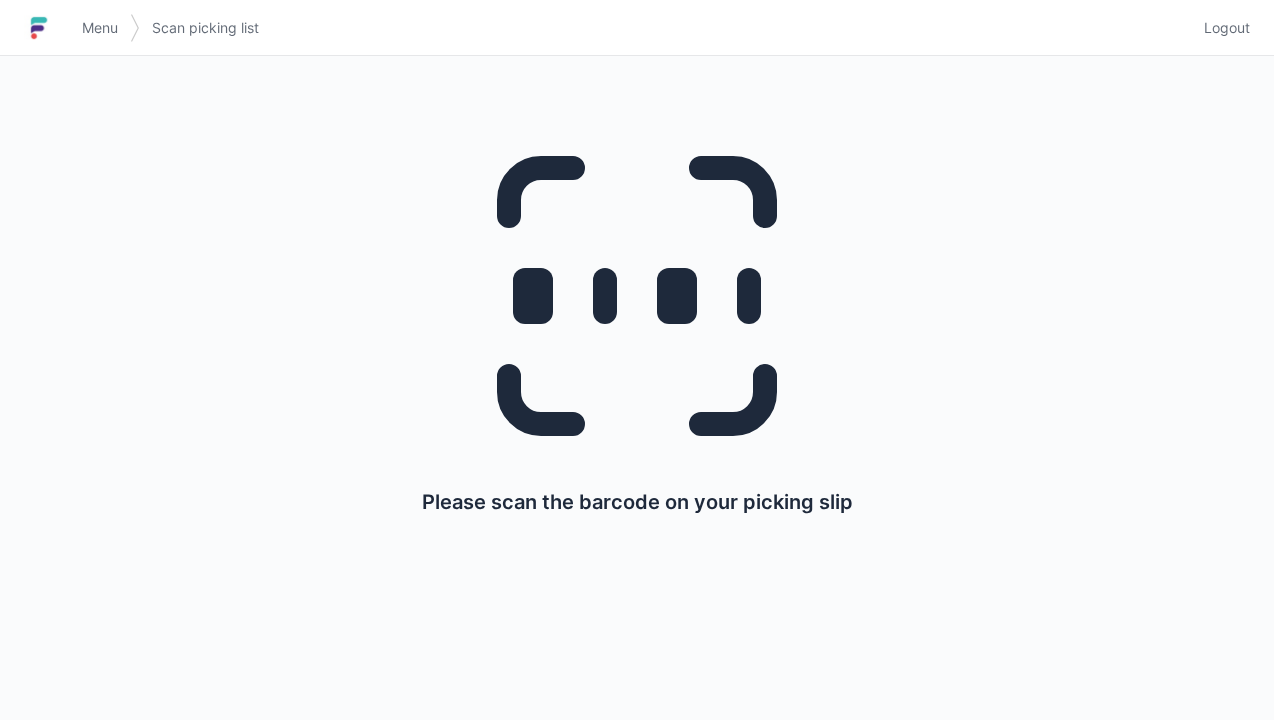 scroll, scrollTop: 0, scrollLeft: 0, axis: both 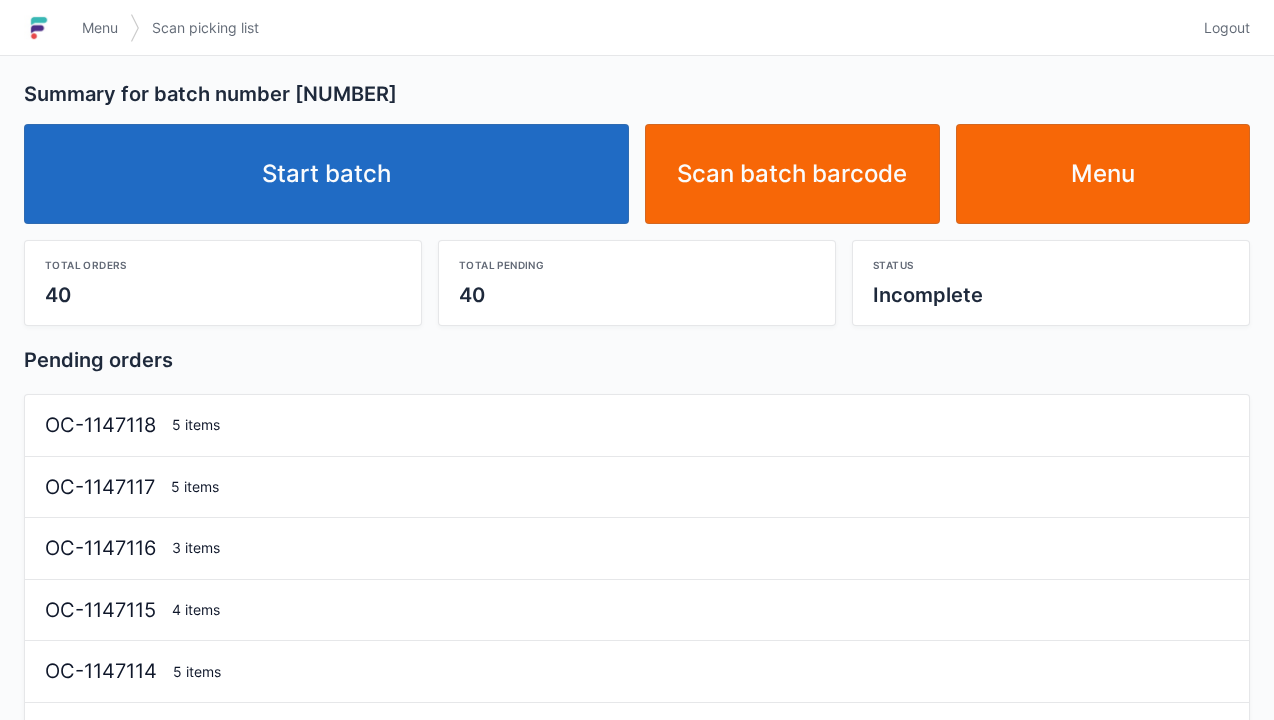 click on "Start batch" at bounding box center (326, 174) 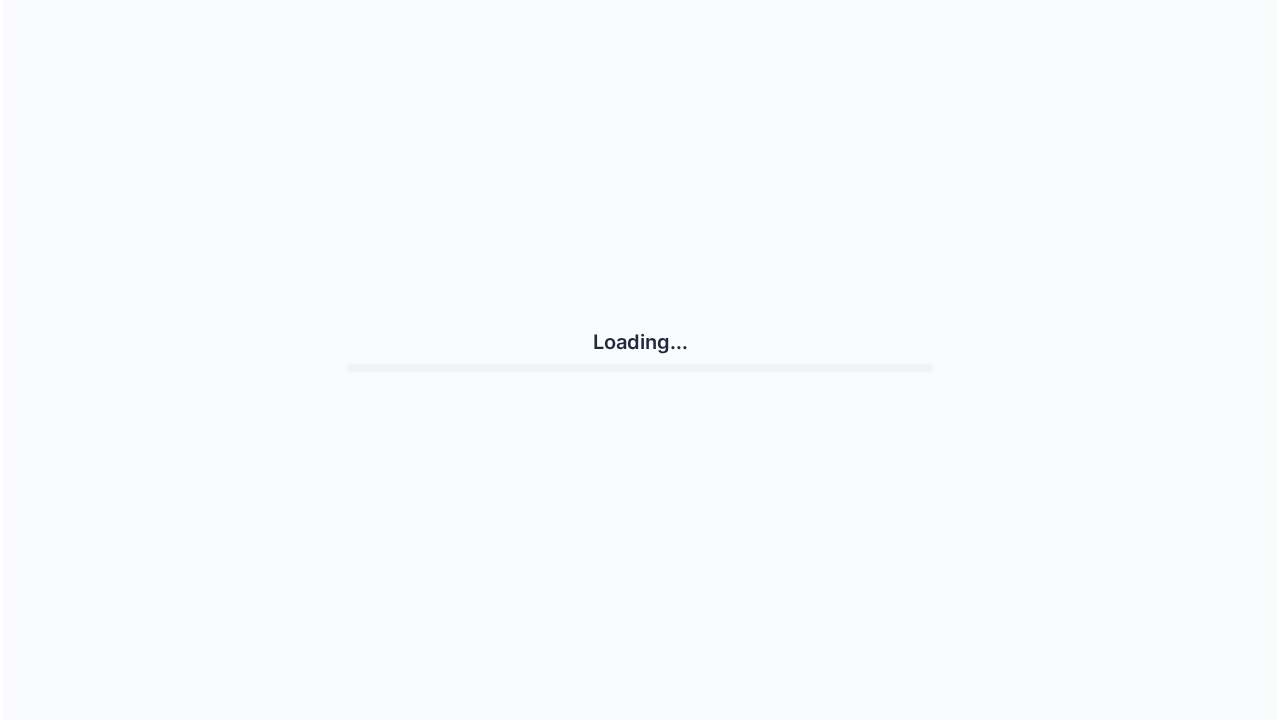 scroll, scrollTop: 0, scrollLeft: 0, axis: both 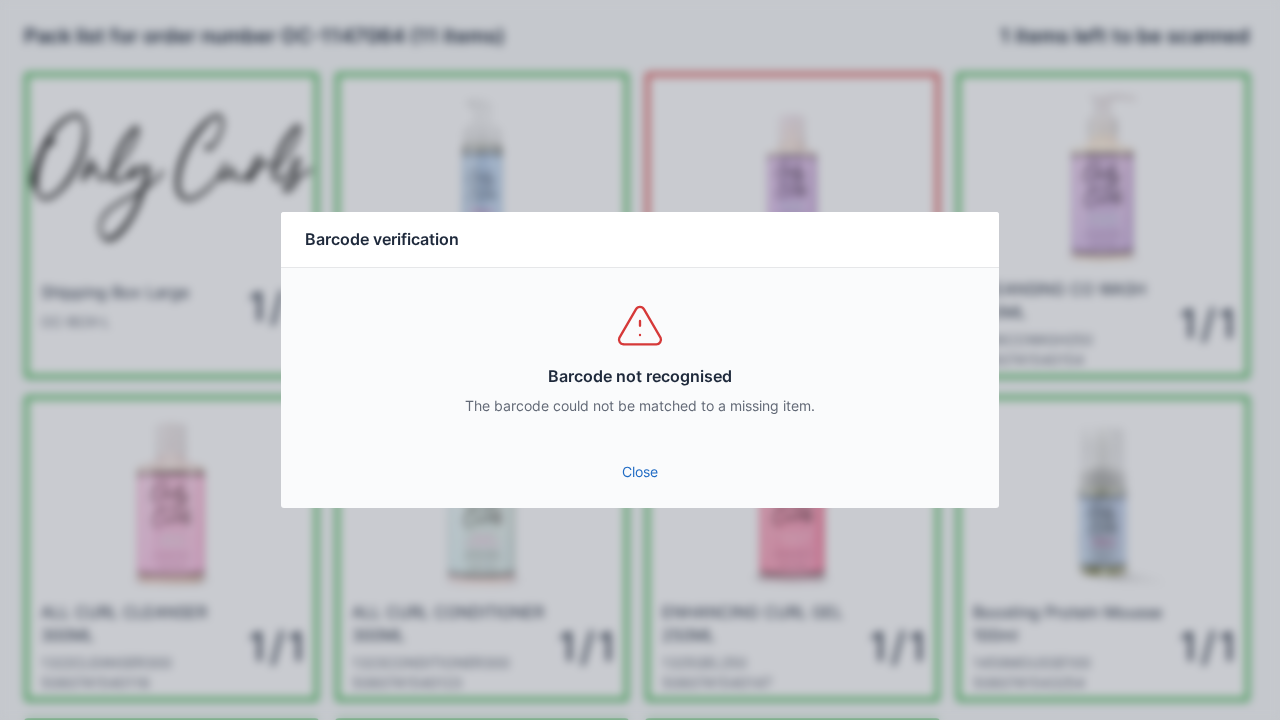 click on "Close" at bounding box center (640, 472) 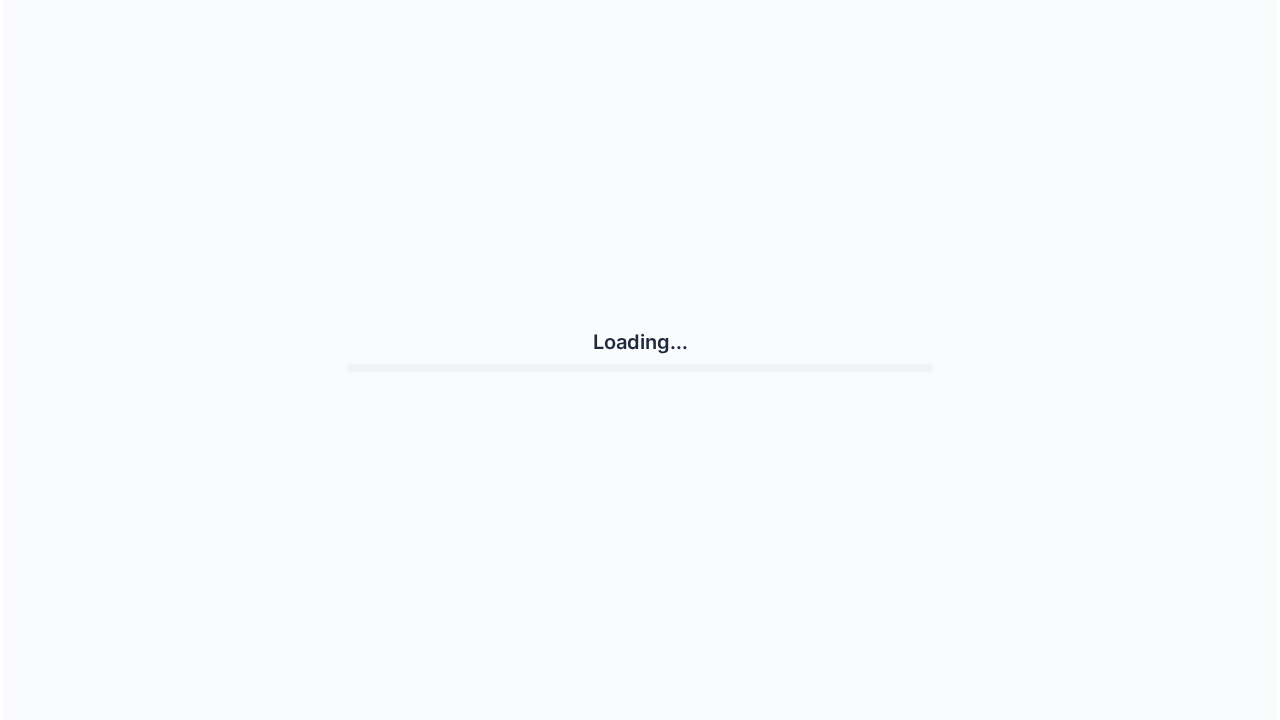 scroll, scrollTop: 0, scrollLeft: 0, axis: both 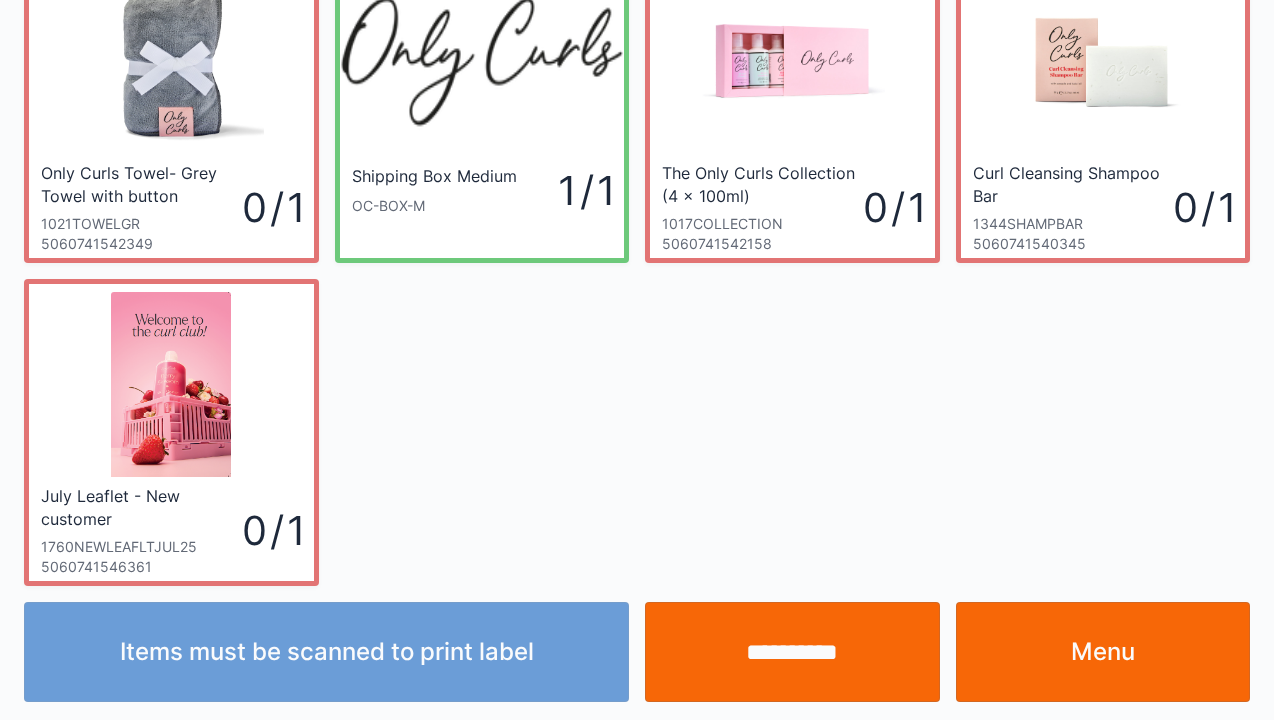 click on "Menu" at bounding box center [1103, 652] 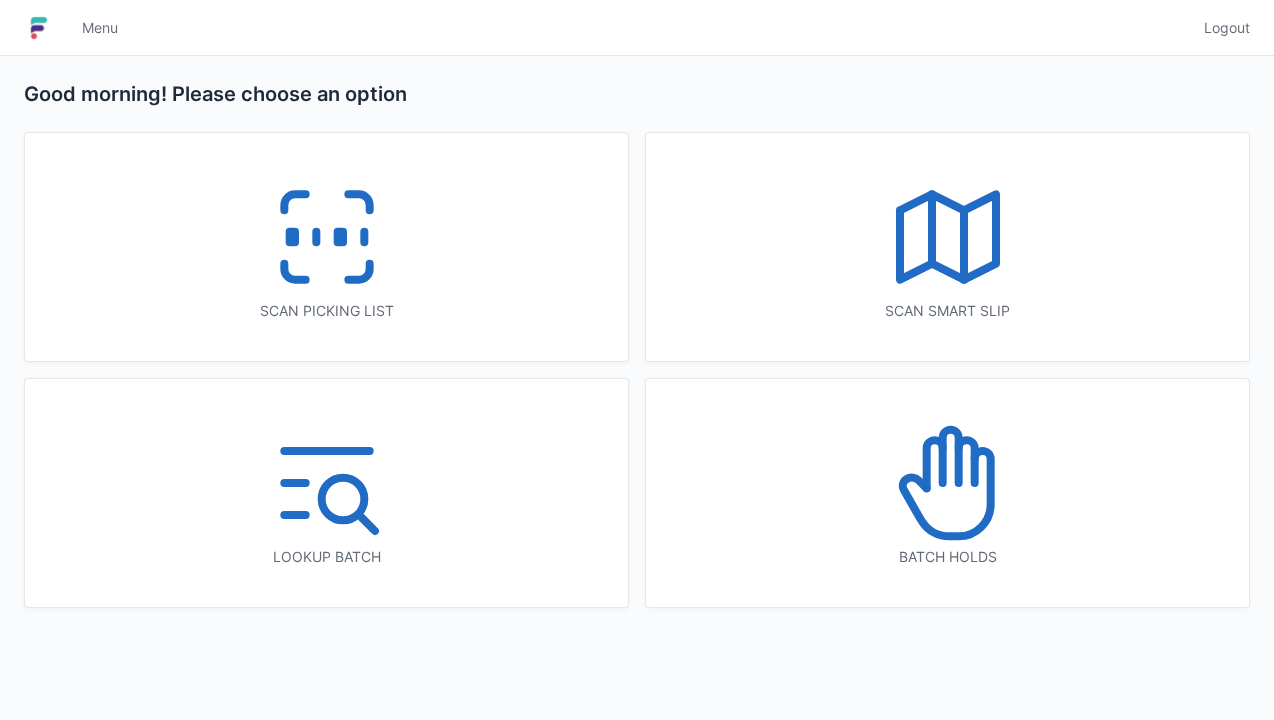 scroll, scrollTop: 0, scrollLeft: 0, axis: both 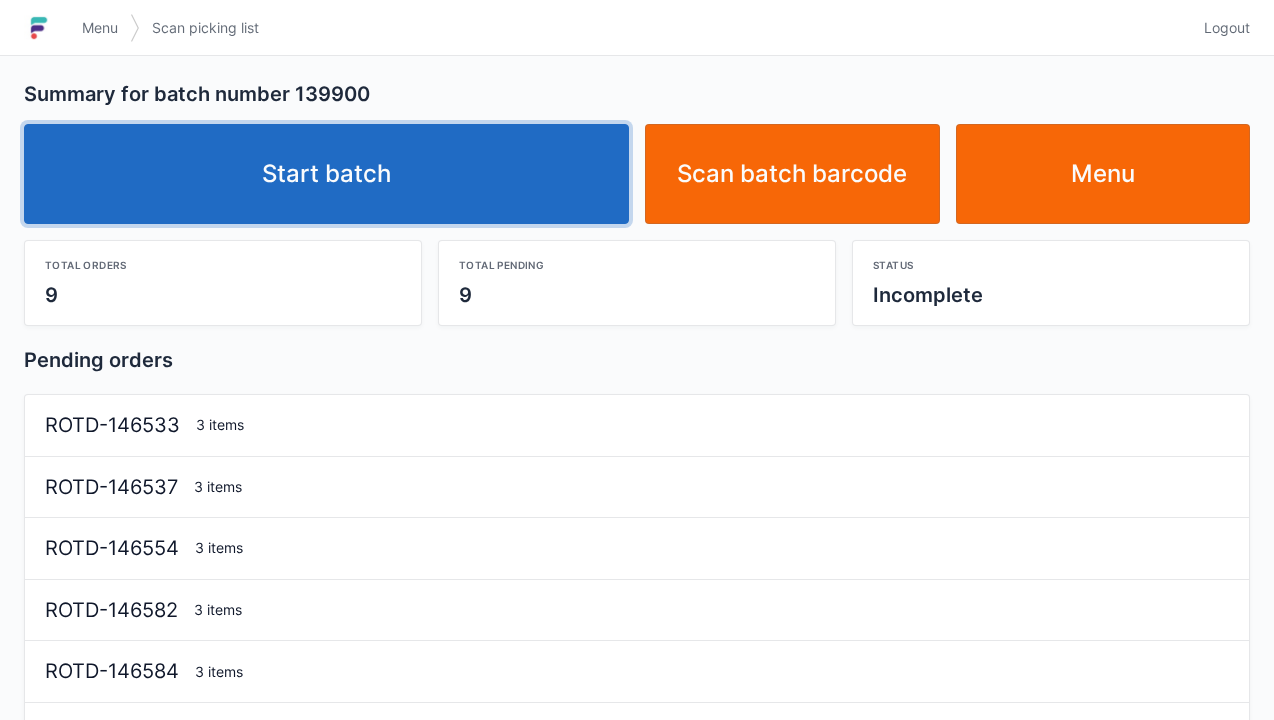 click on "Start batch" at bounding box center (326, 174) 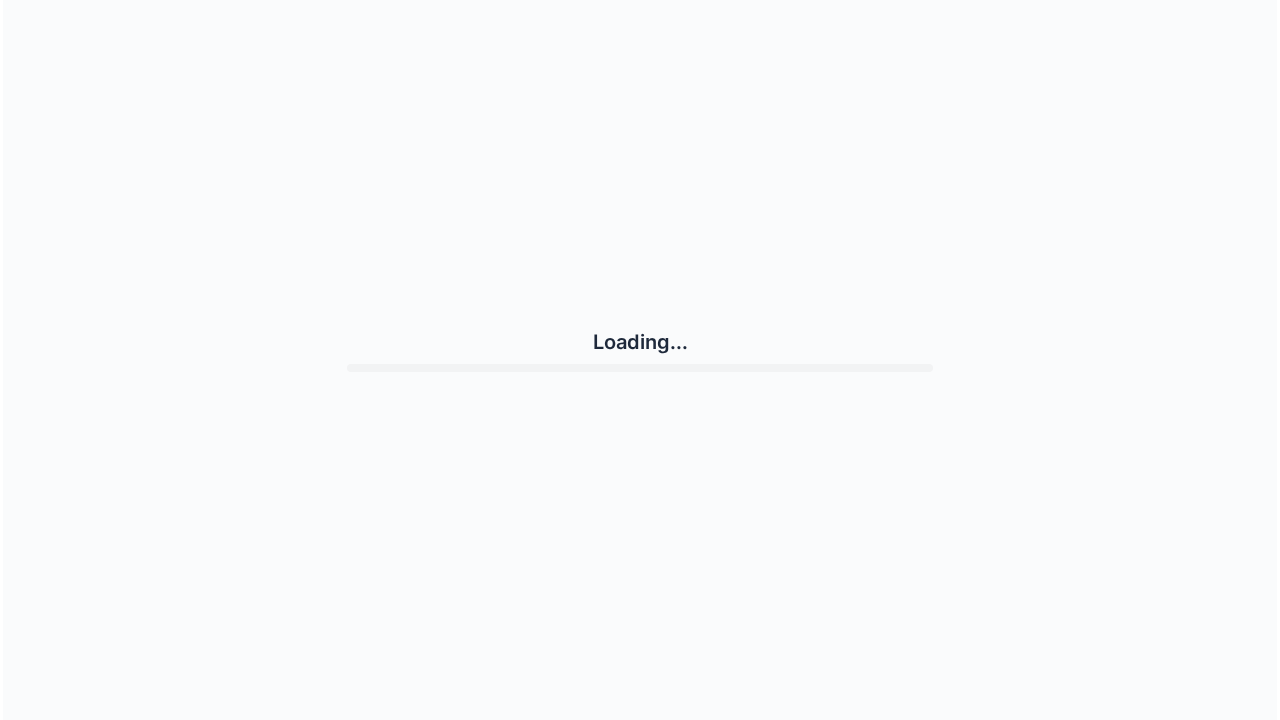 scroll, scrollTop: 0, scrollLeft: 0, axis: both 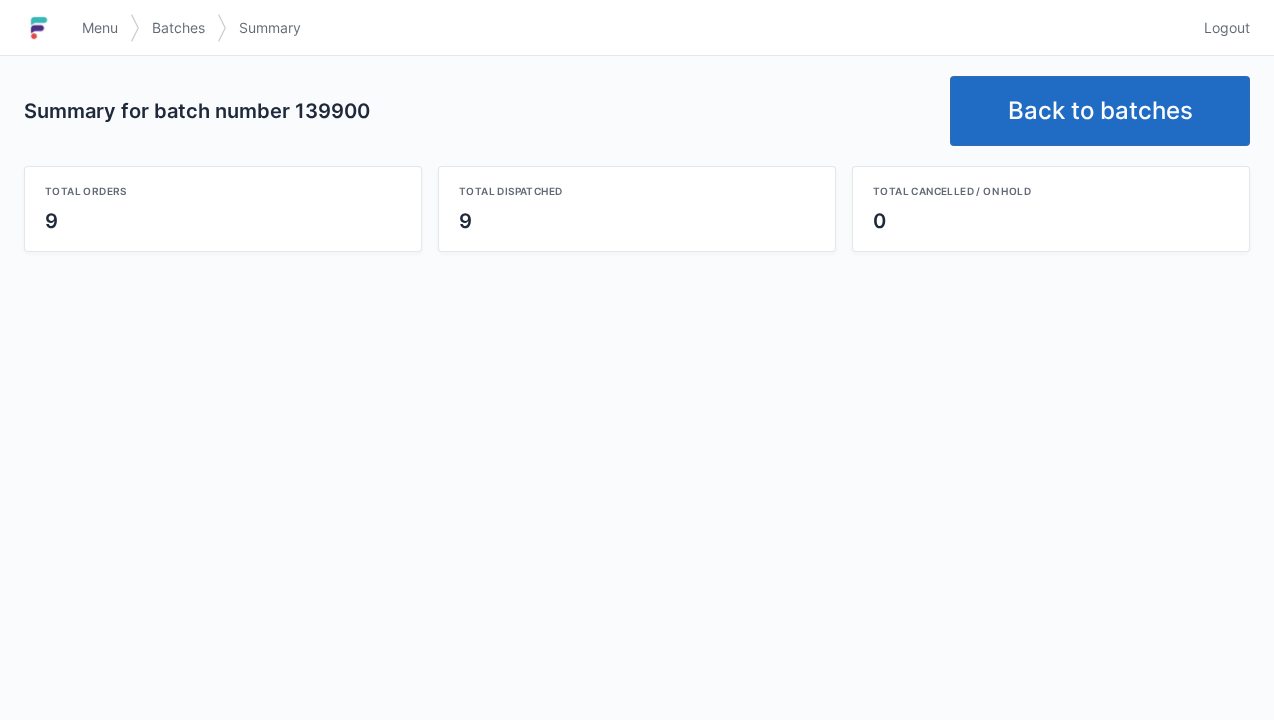 click on "Back to batches" at bounding box center (1100, 111) 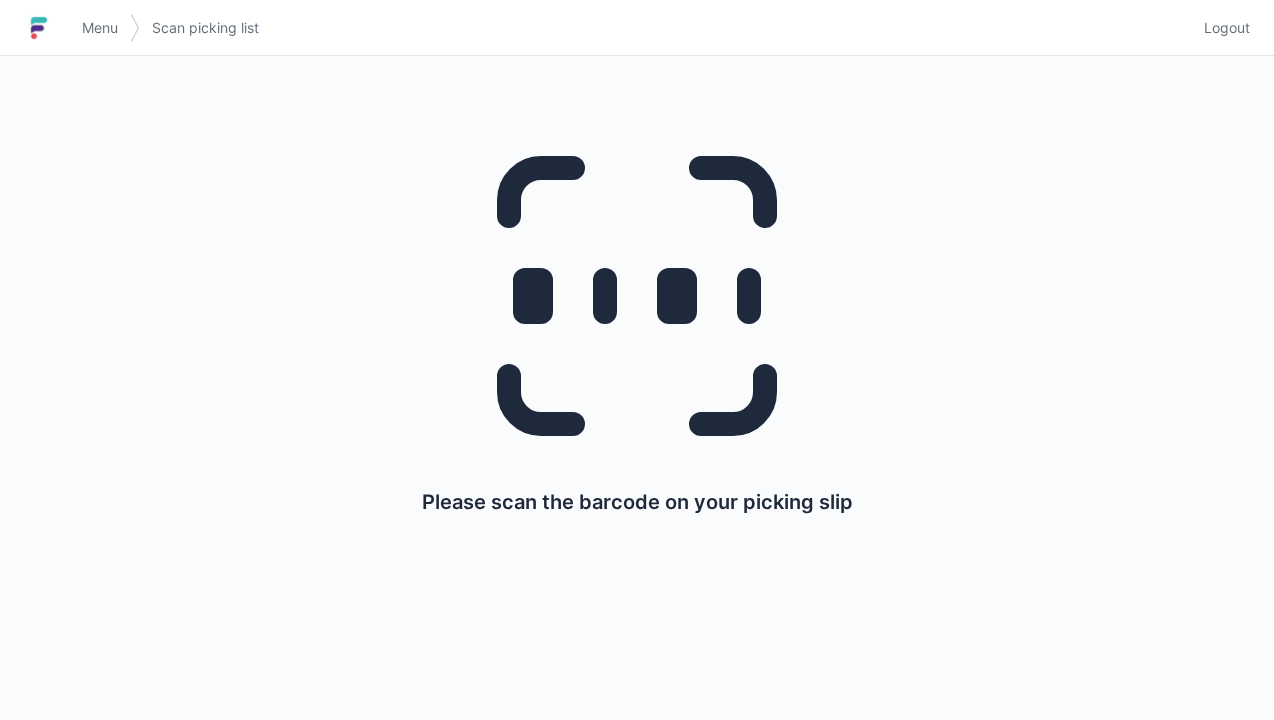 scroll, scrollTop: 0, scrollLeft: 0, axis: both 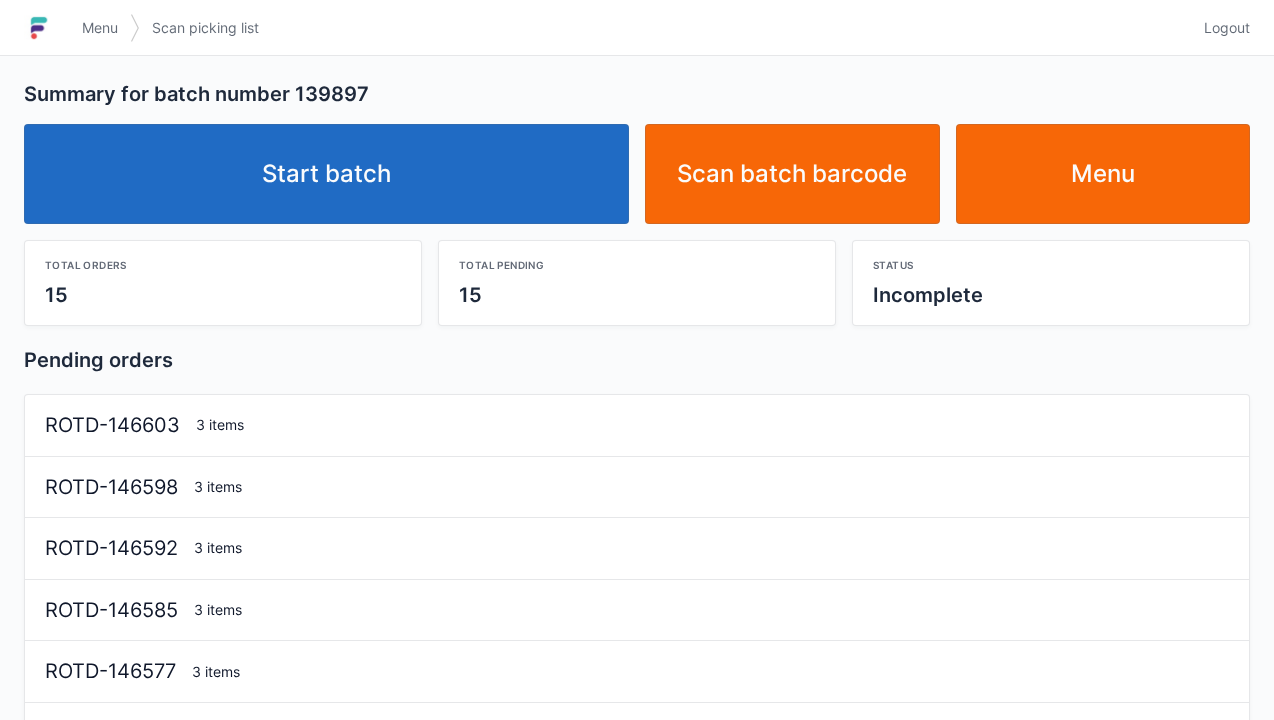 click on "Start batch" at bounding box center (326, 174) 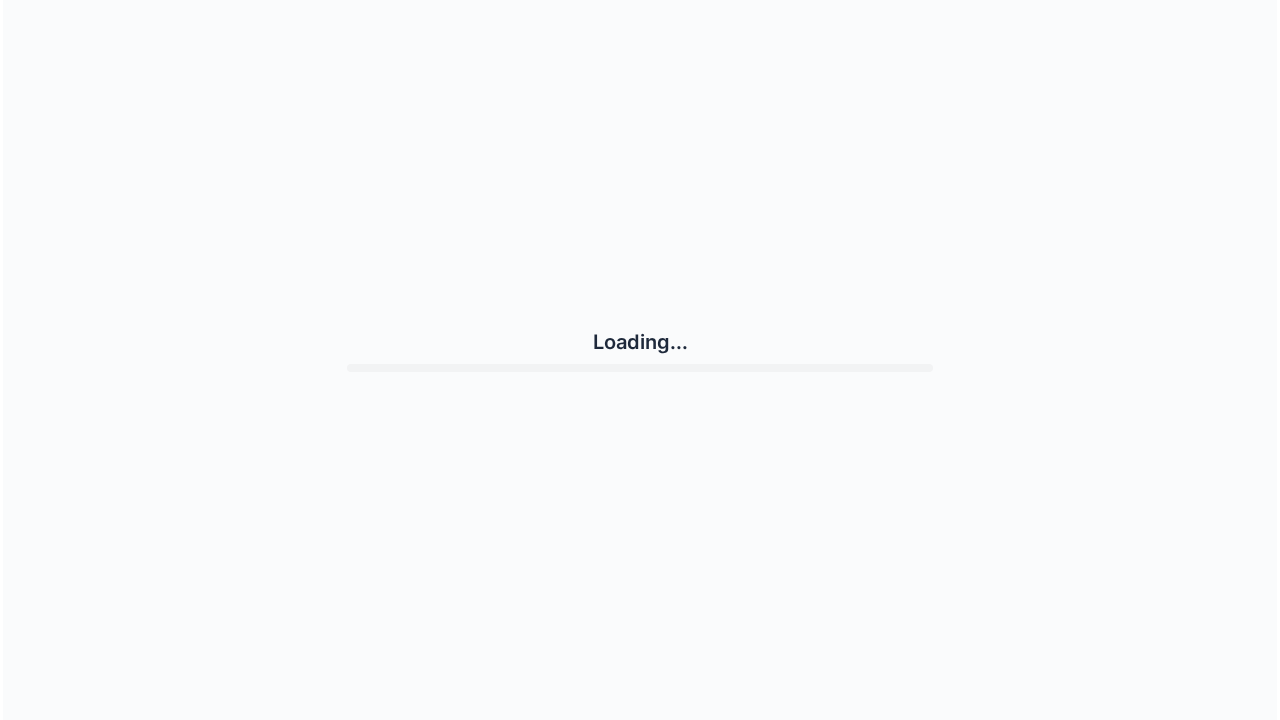 scroll, scrollTop: 0, scrollLeft: 0, axis: both 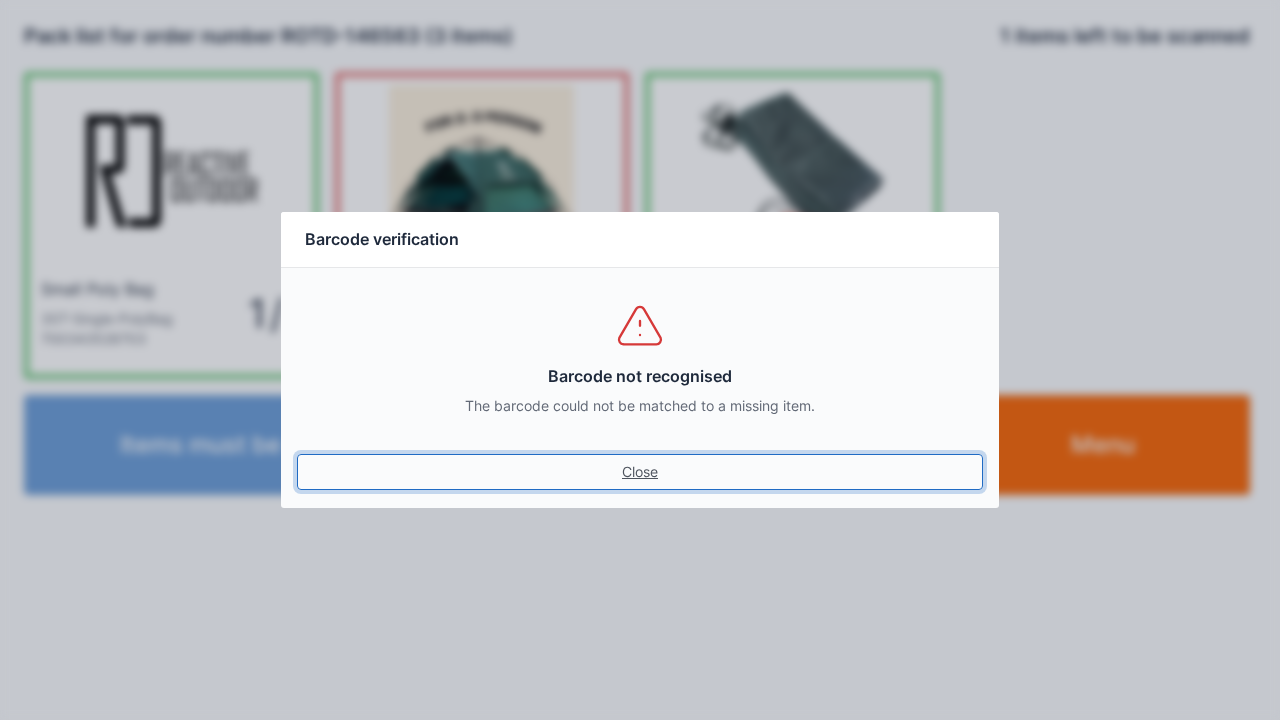 click on "Close" at bounding box center (640, 472) 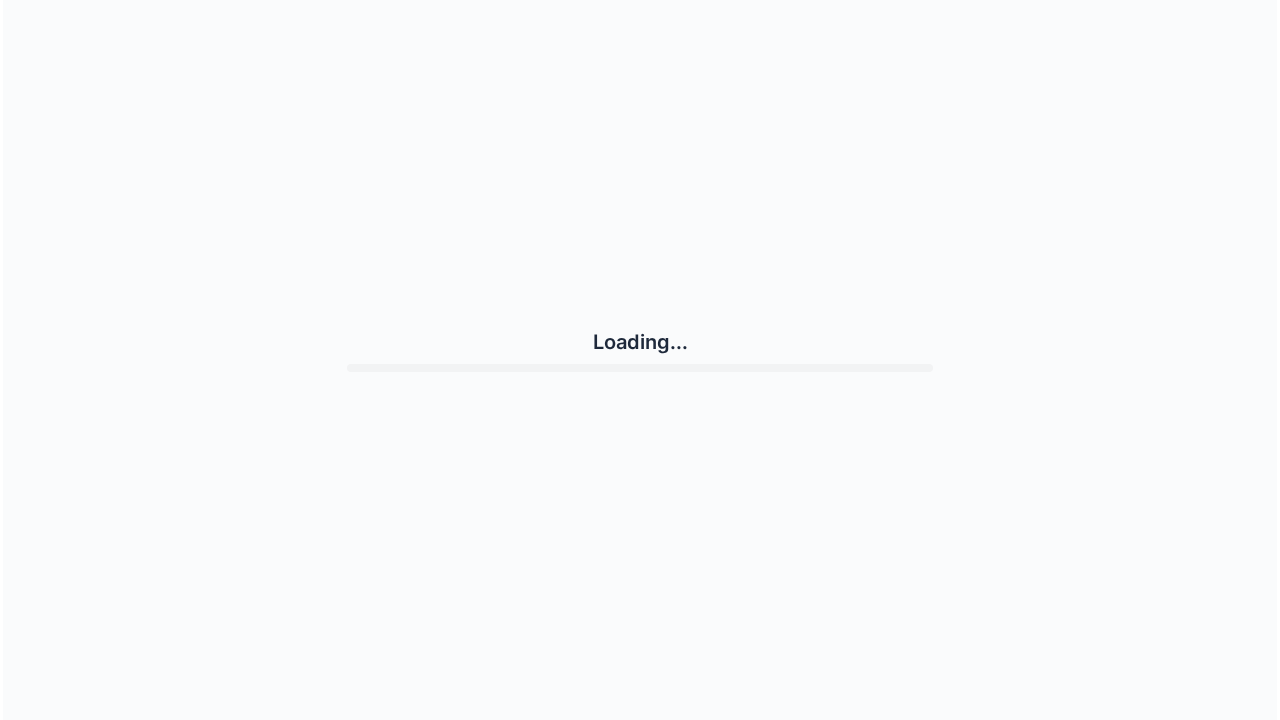 scroll, scrollTop: 0, scrollLeft: 0, axis: both 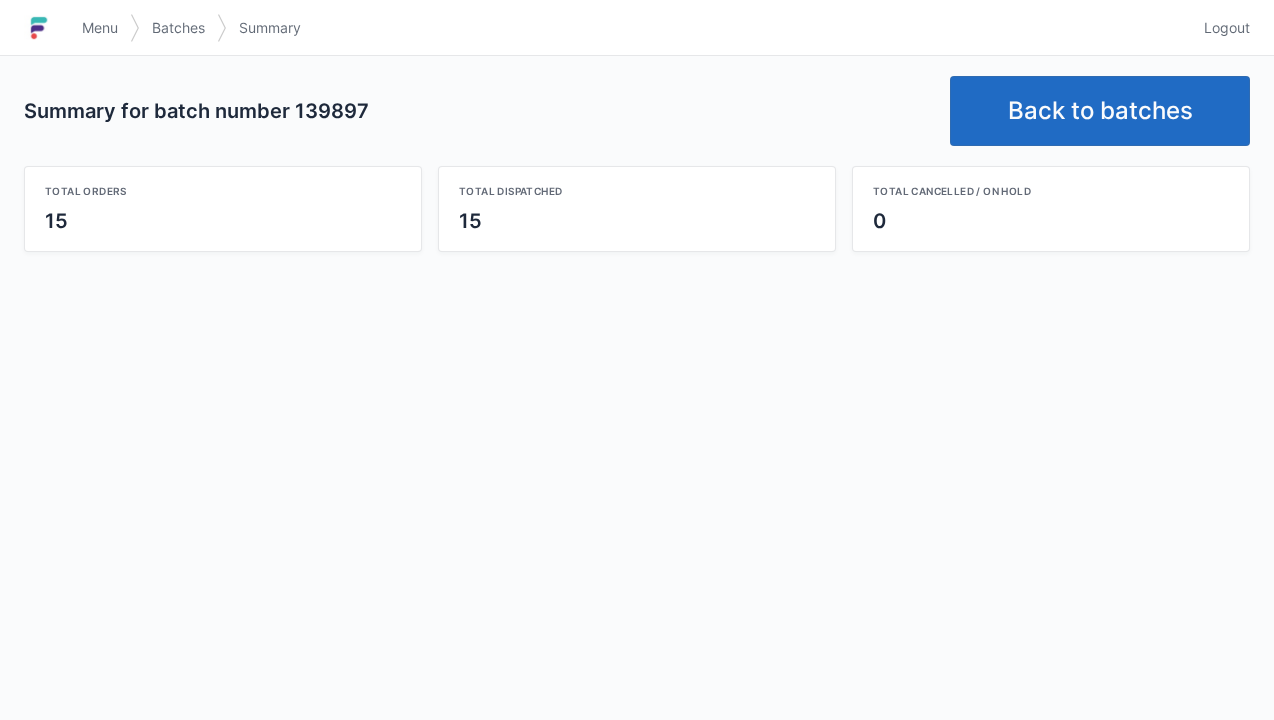 click on "Back to batches" at bounding box center [1100, 111] 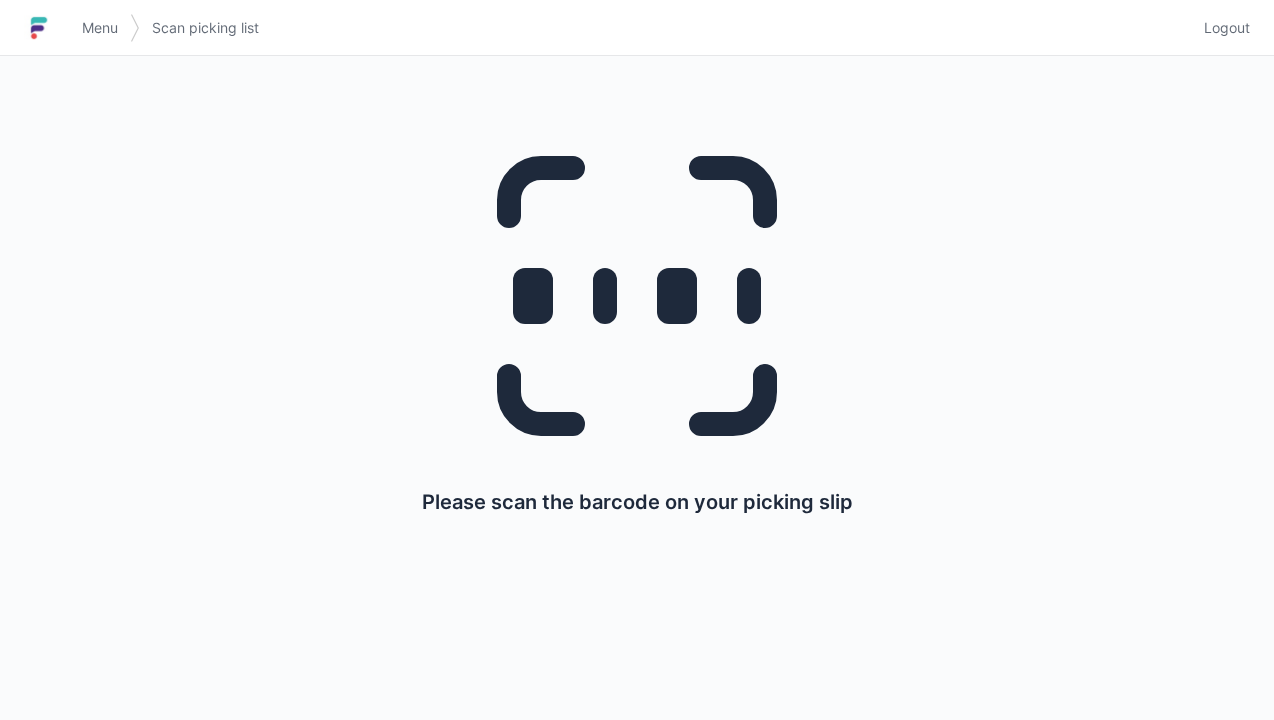 scroll, scrollTop: 0, scrollLeft: 0, axis: both 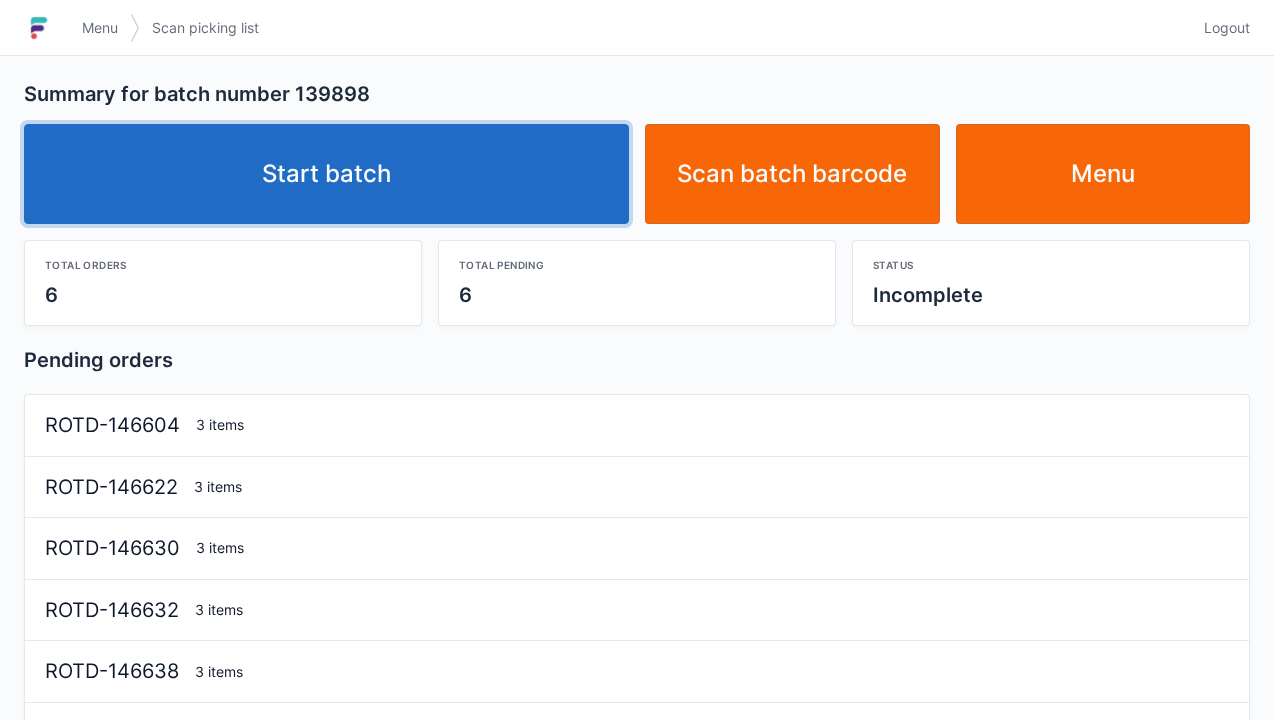 click on "Start batch" at bounding box center (326, 174) 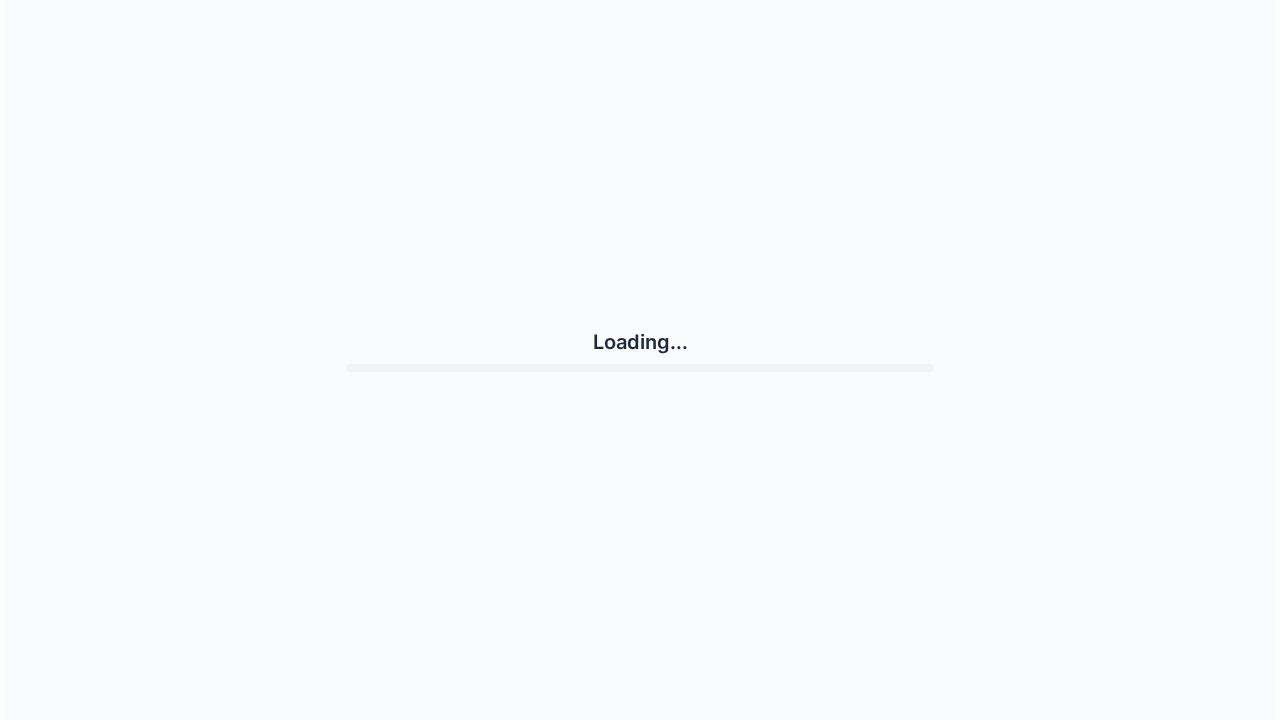 scroll, scrollTop: 0, scrollLeft: 0, axis: both 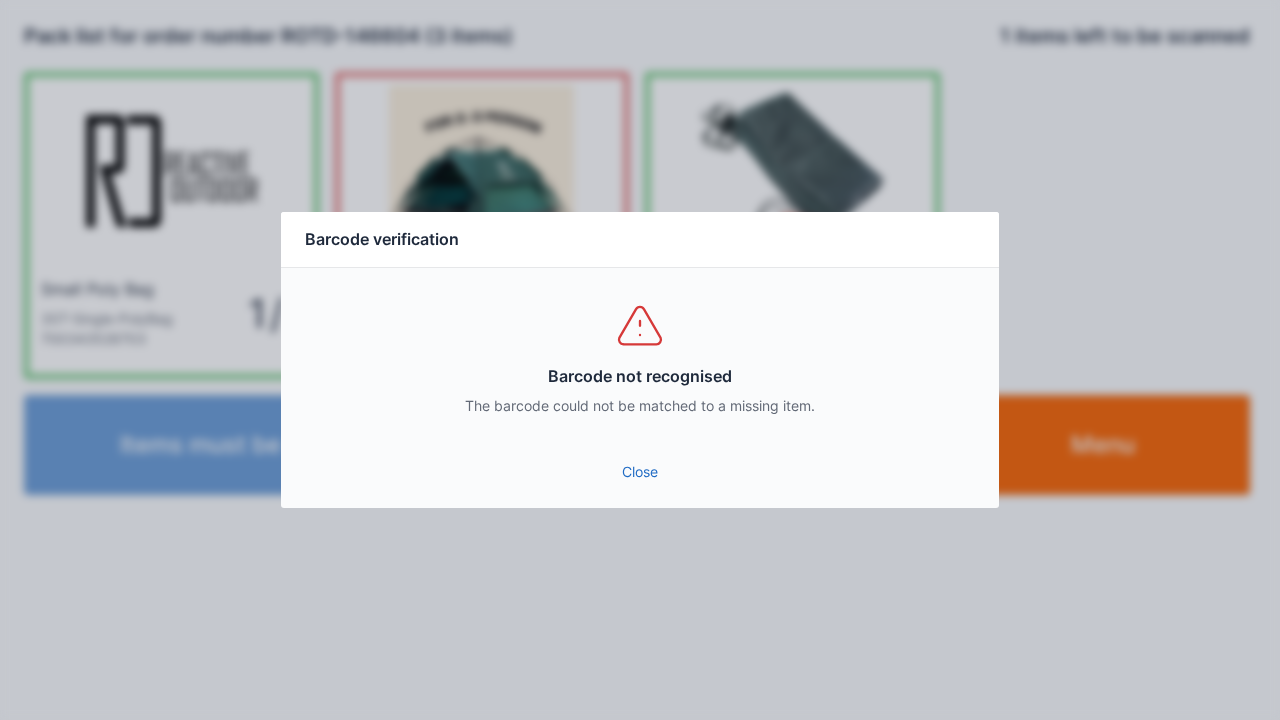click on "Close" at bounding box center [640, 472] 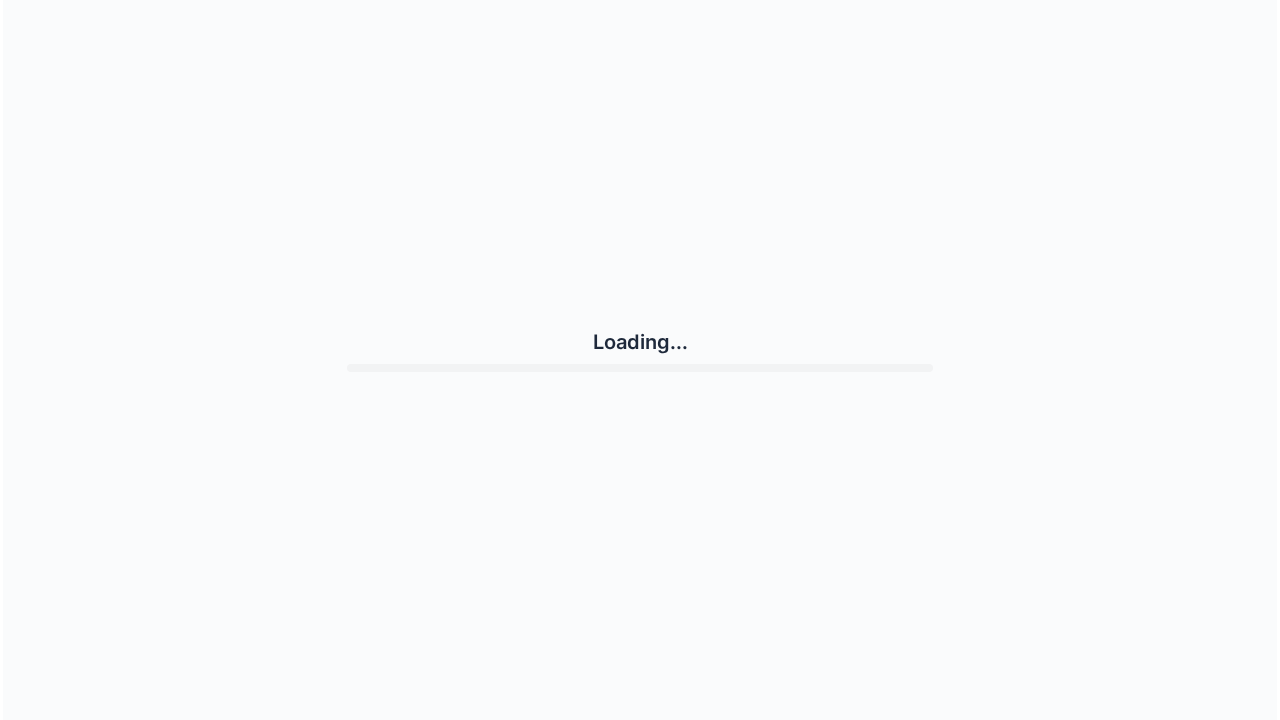 scroll, scrollTop: 0, scrollLeft: 0, axis: both 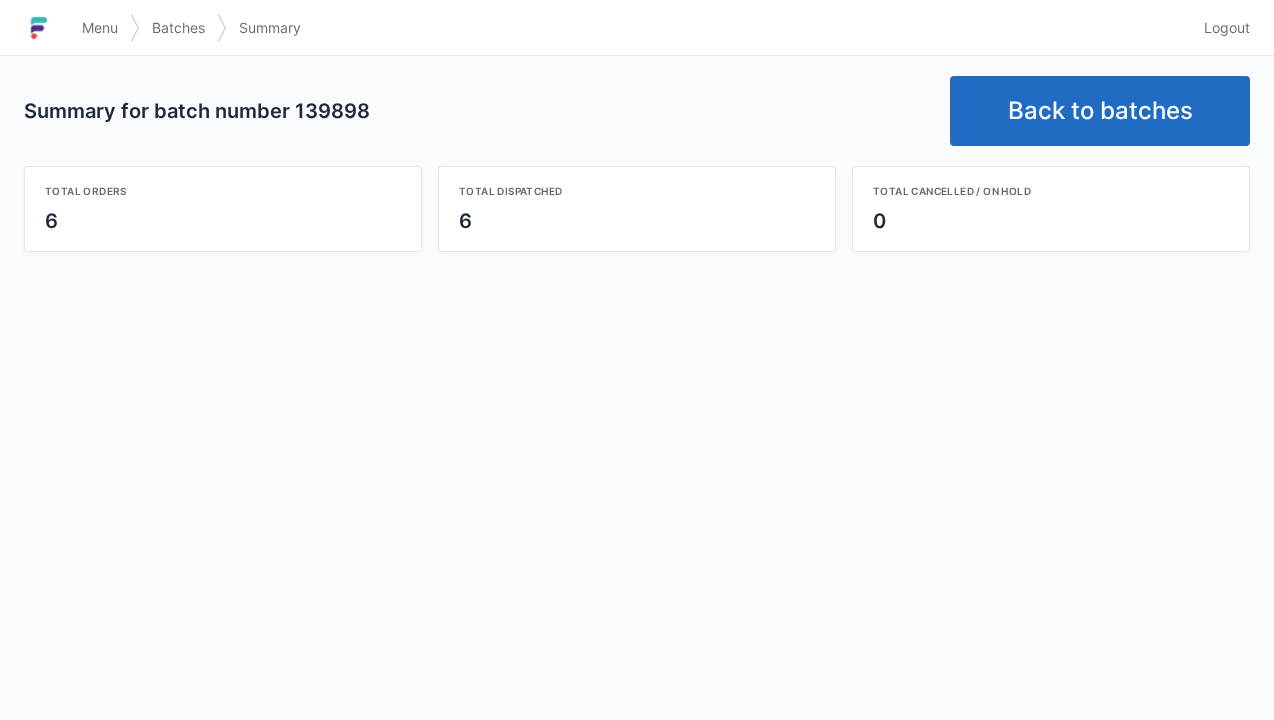 click on "Back to batches" at bounding box center (1100, 111) 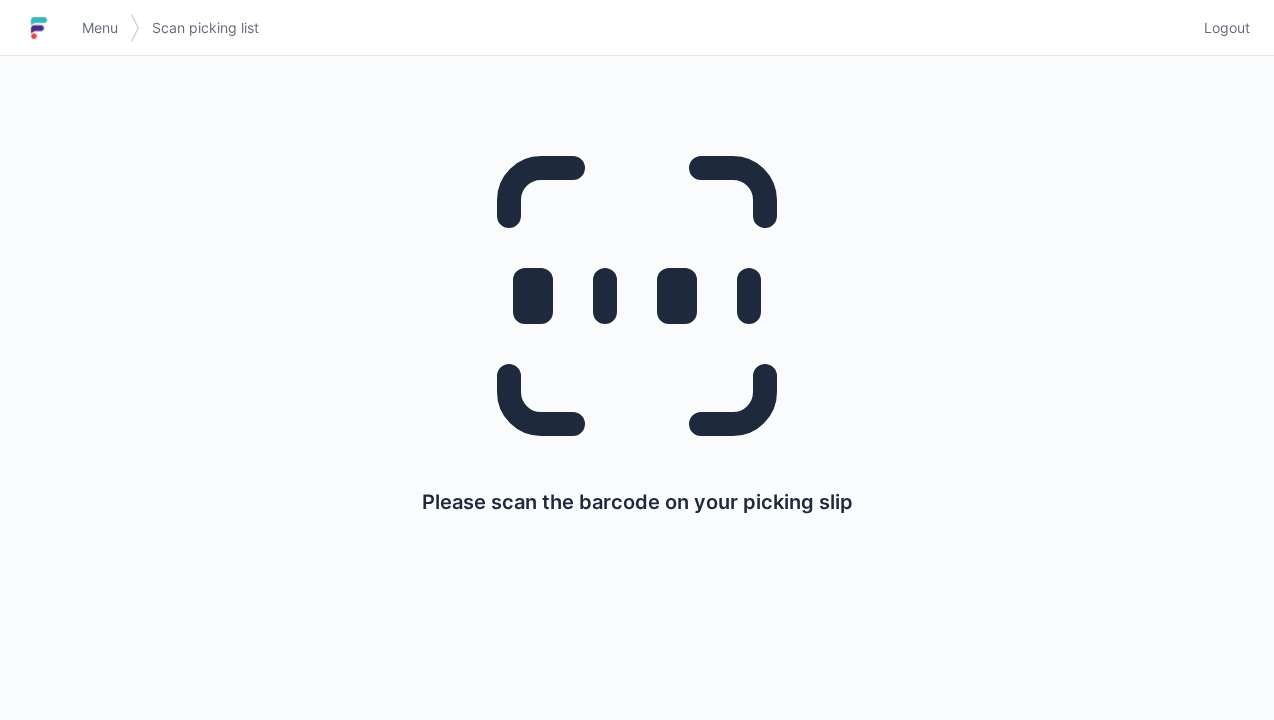 scroll, scrollTop: 0, scrollLeft: 0, axis: both 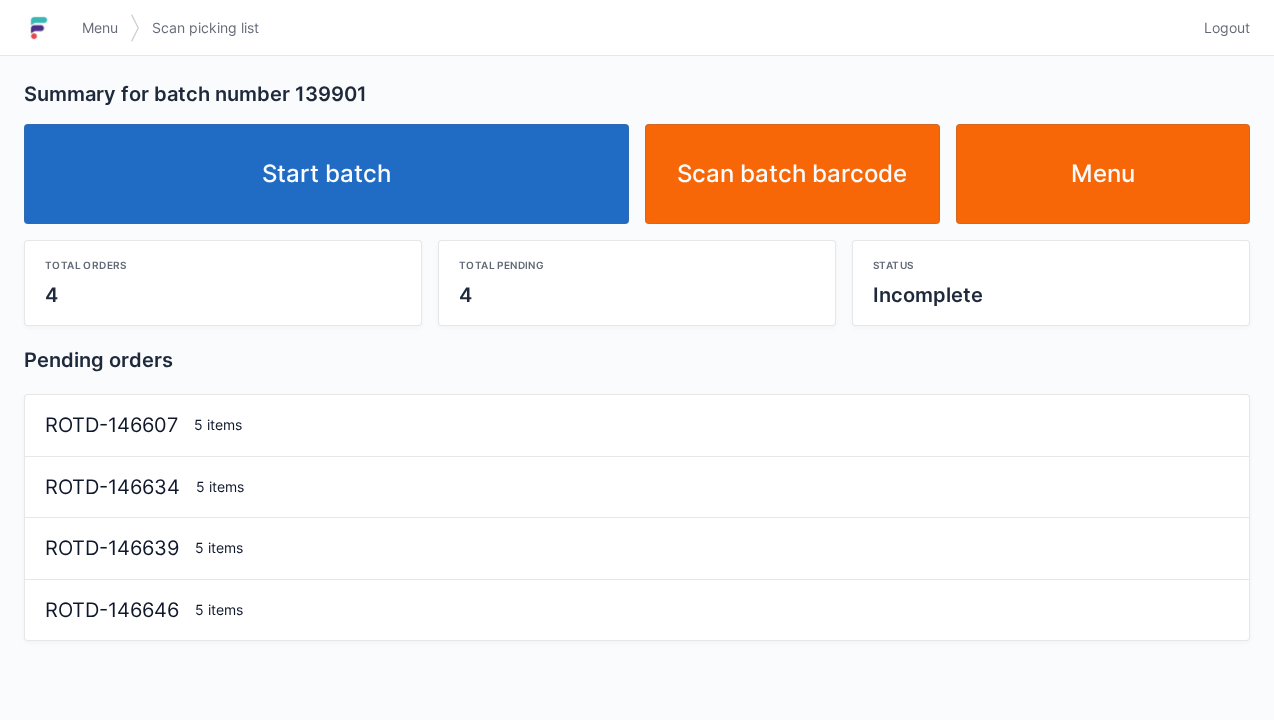 click on "Start batch" at bounding box center (326, 174) 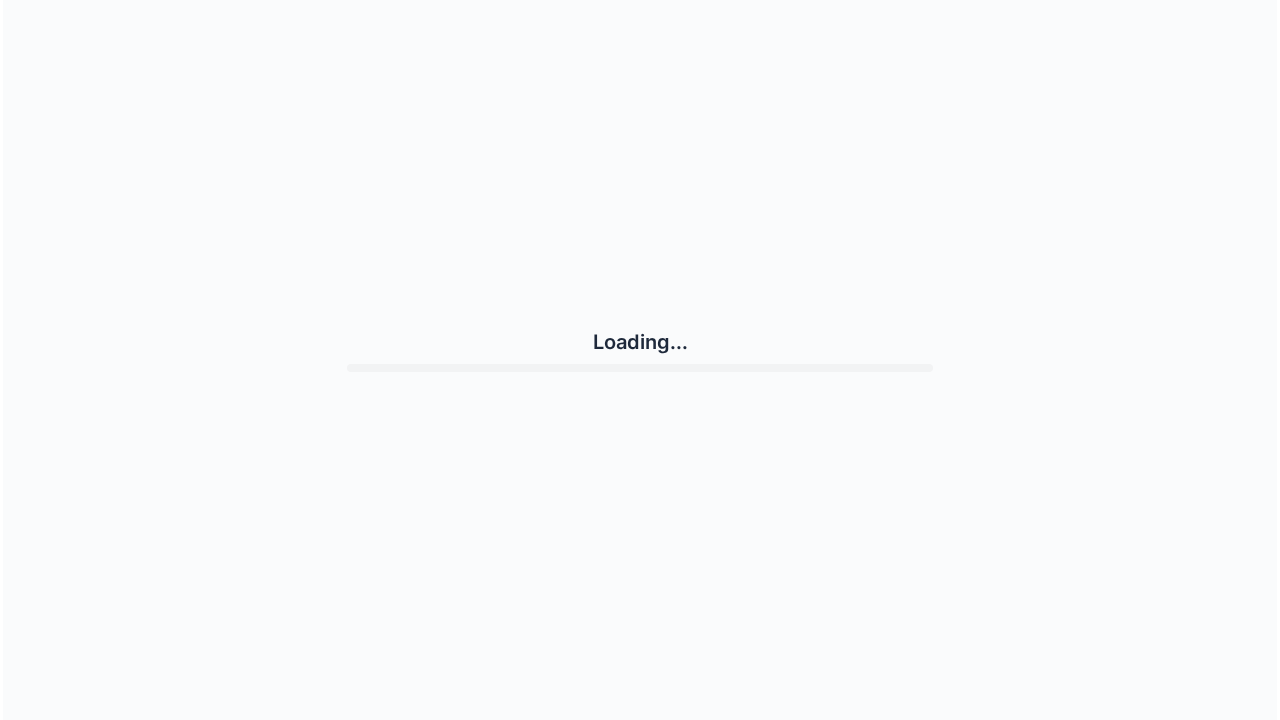 scroll, scrollTop: 0, scrollLeft: 0, axis: both 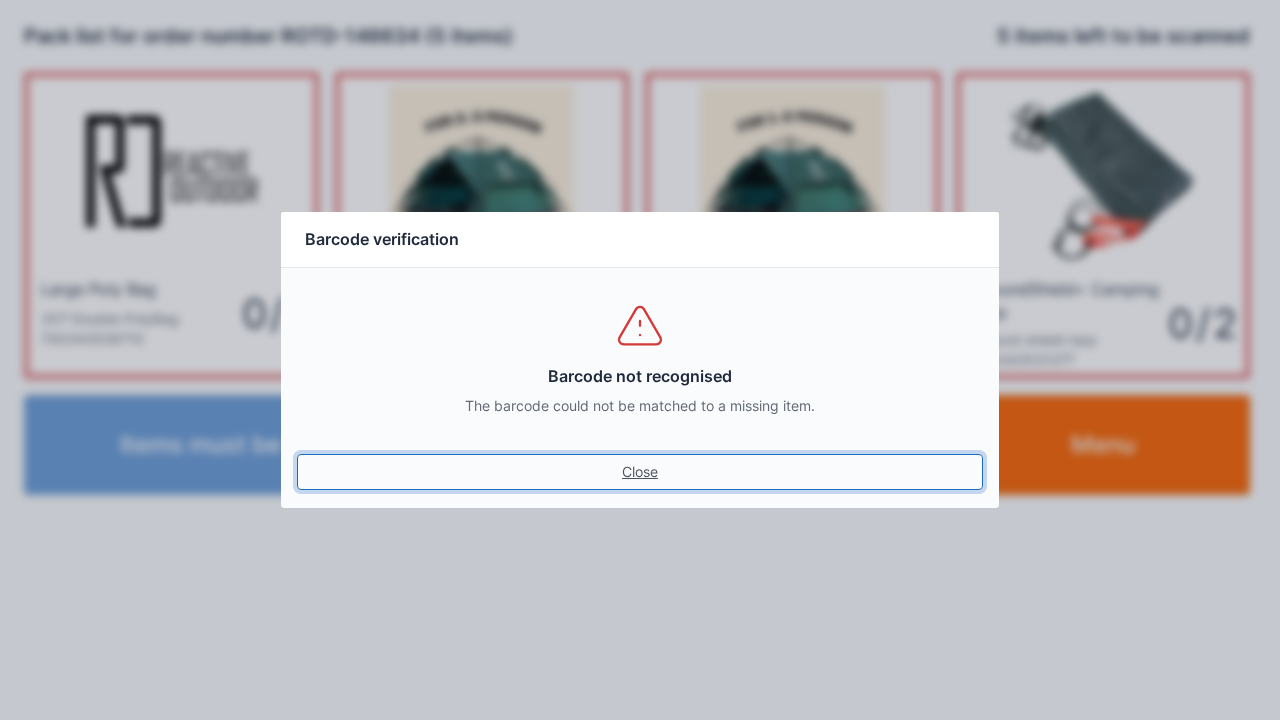 click on "Close" at bounding box center (640, 472) 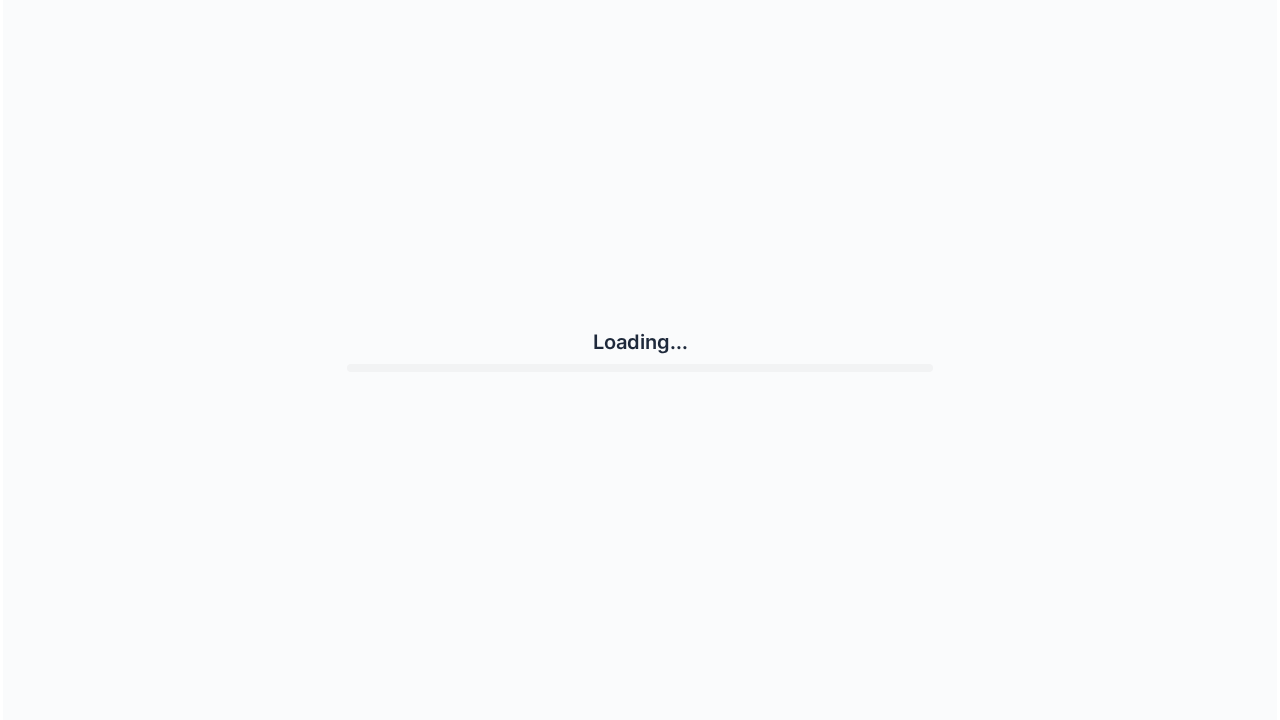 scroll, scrollTop: 0, scrollLeft: 0, axis: both 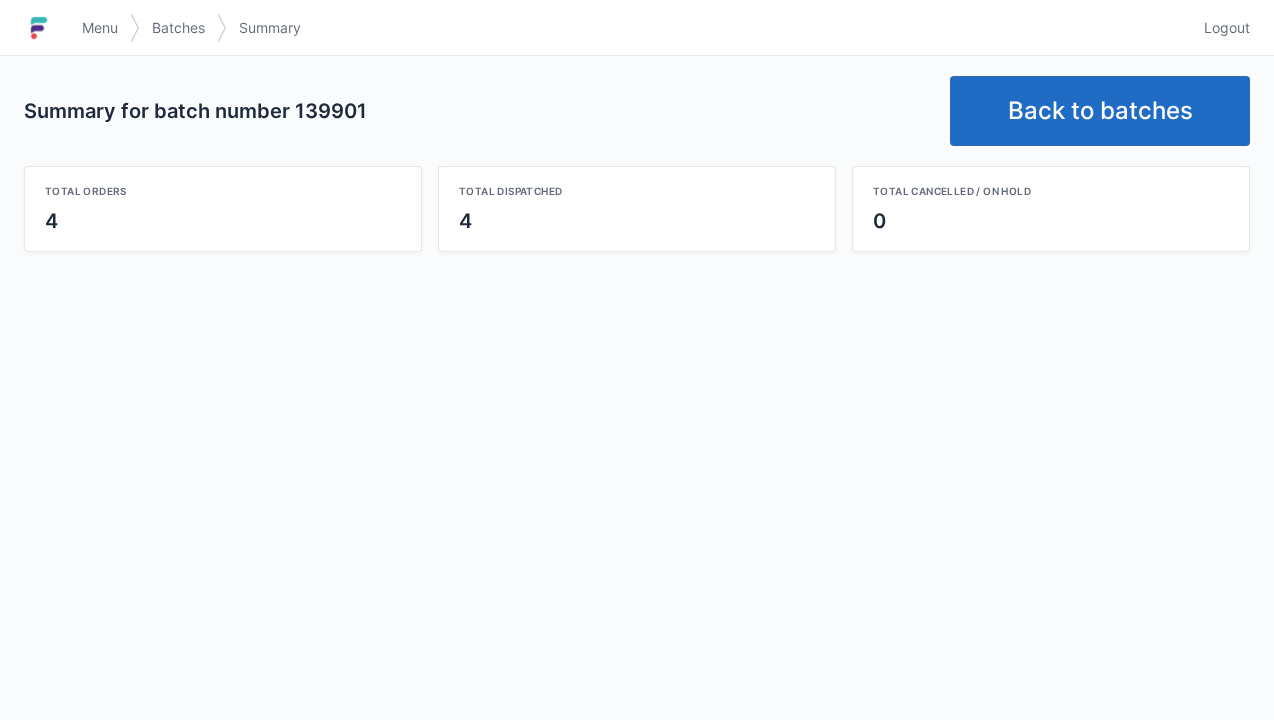 click on "Back to batches" at bounding box center [1100, 111] 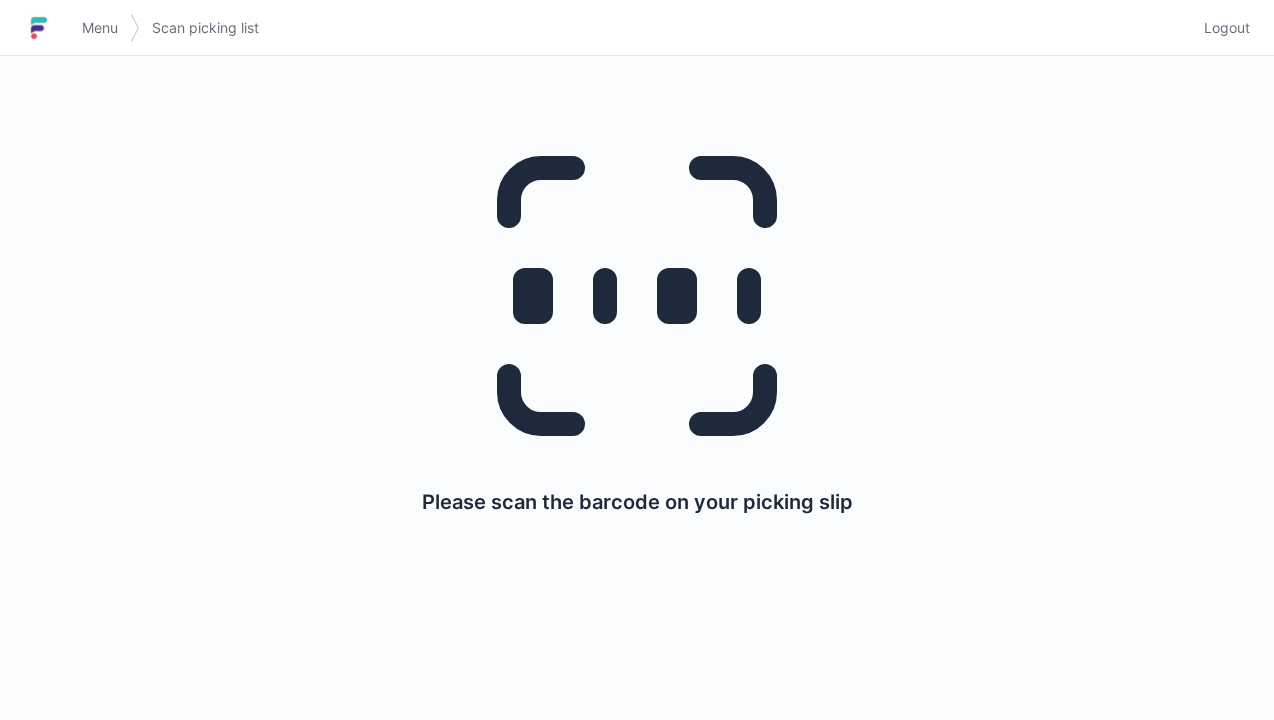 scroll, scrollTop: 0, scrollLeft: 0, axis: both 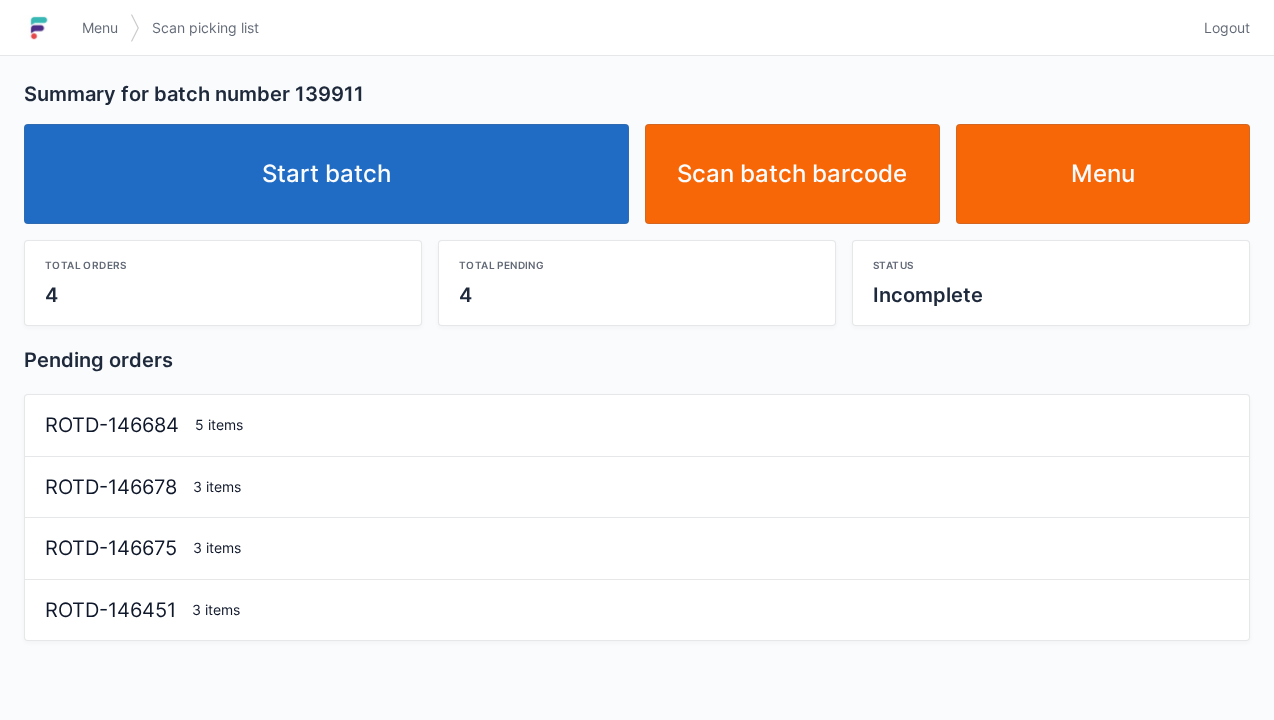 click on "Start batch" at bounding box center (326, 174) 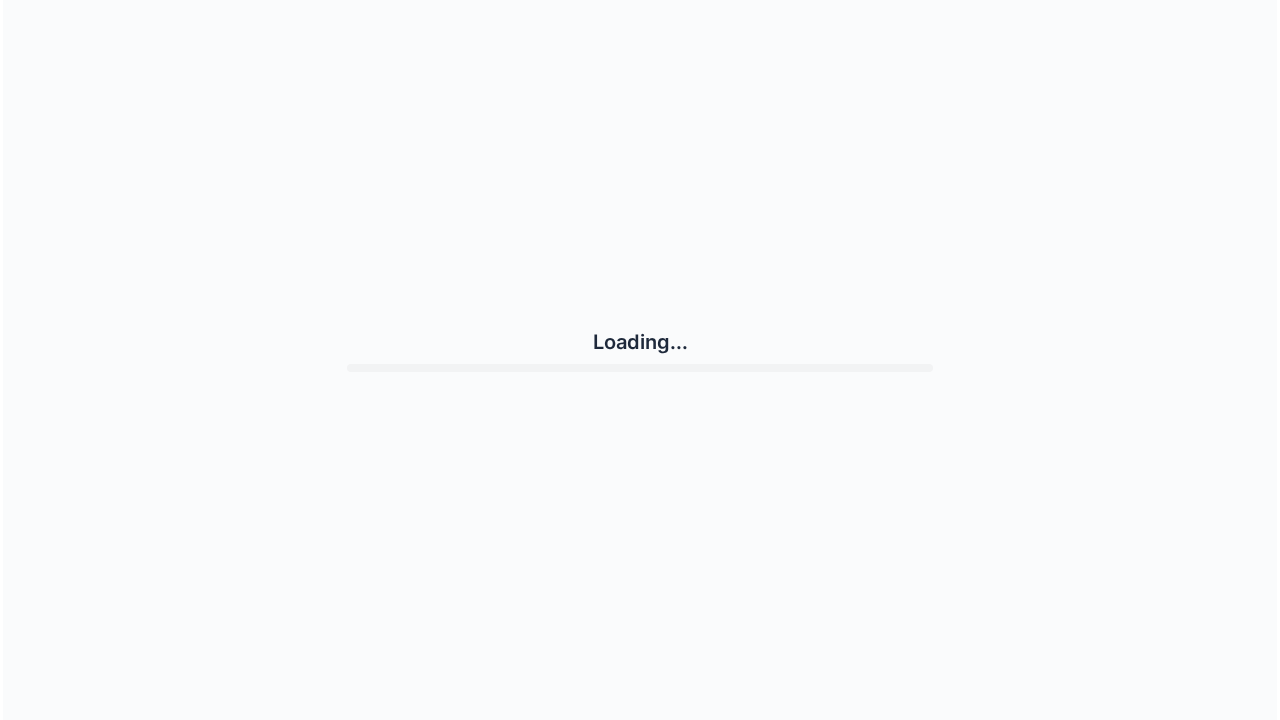 scroll, scrollTop: 0, scrollLeft: 0, axis: both 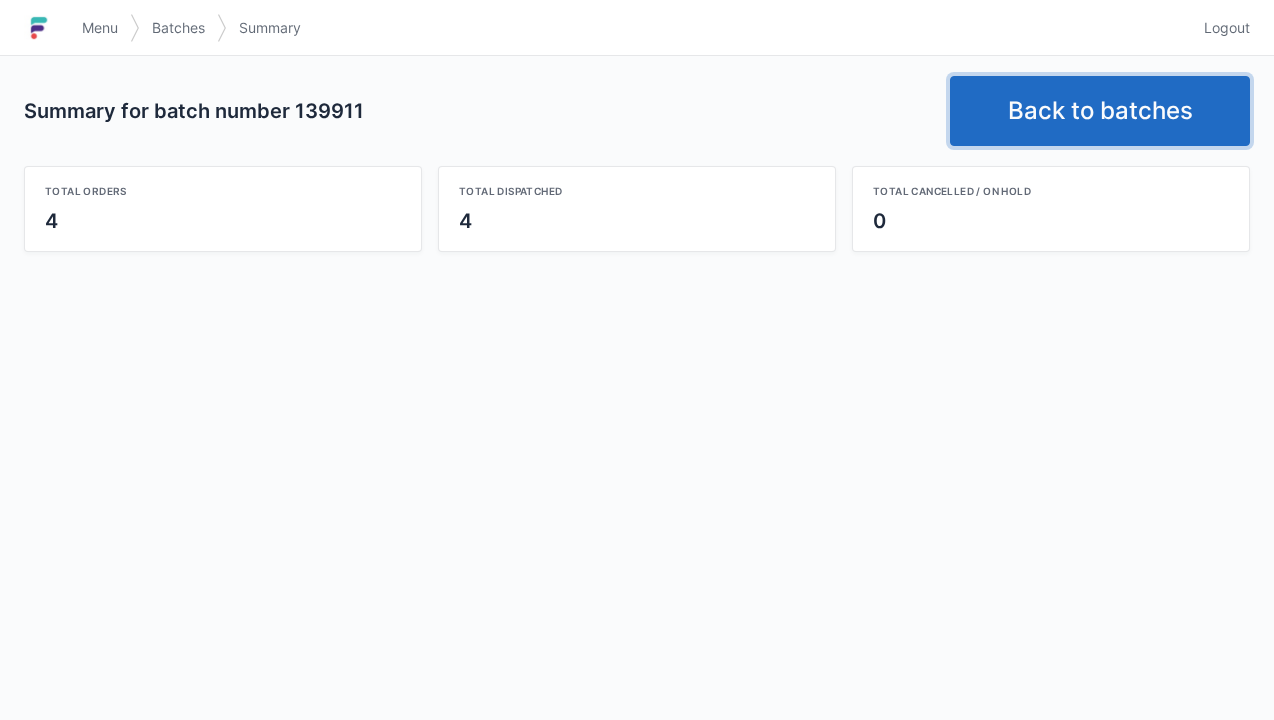 click on "Back to batches" at bounding box center (1100, 111) 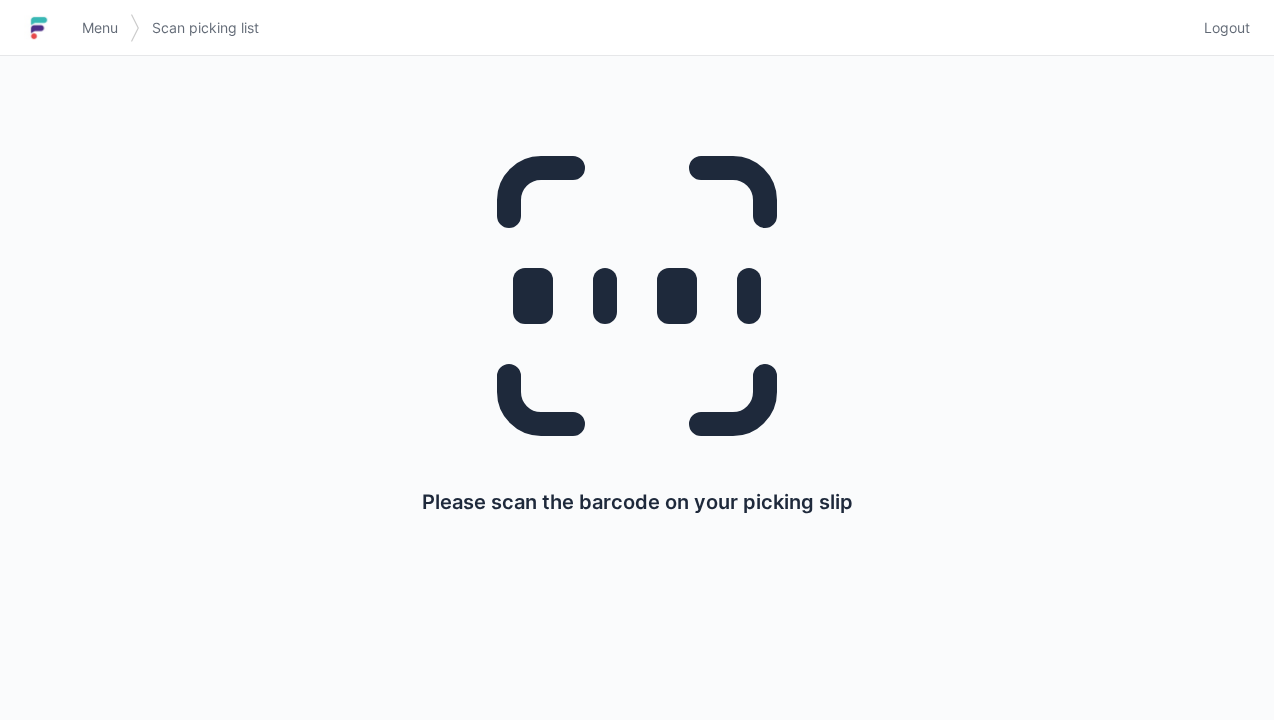 scroll, scrollTop: 0, scrollLeft: 0, axis: both 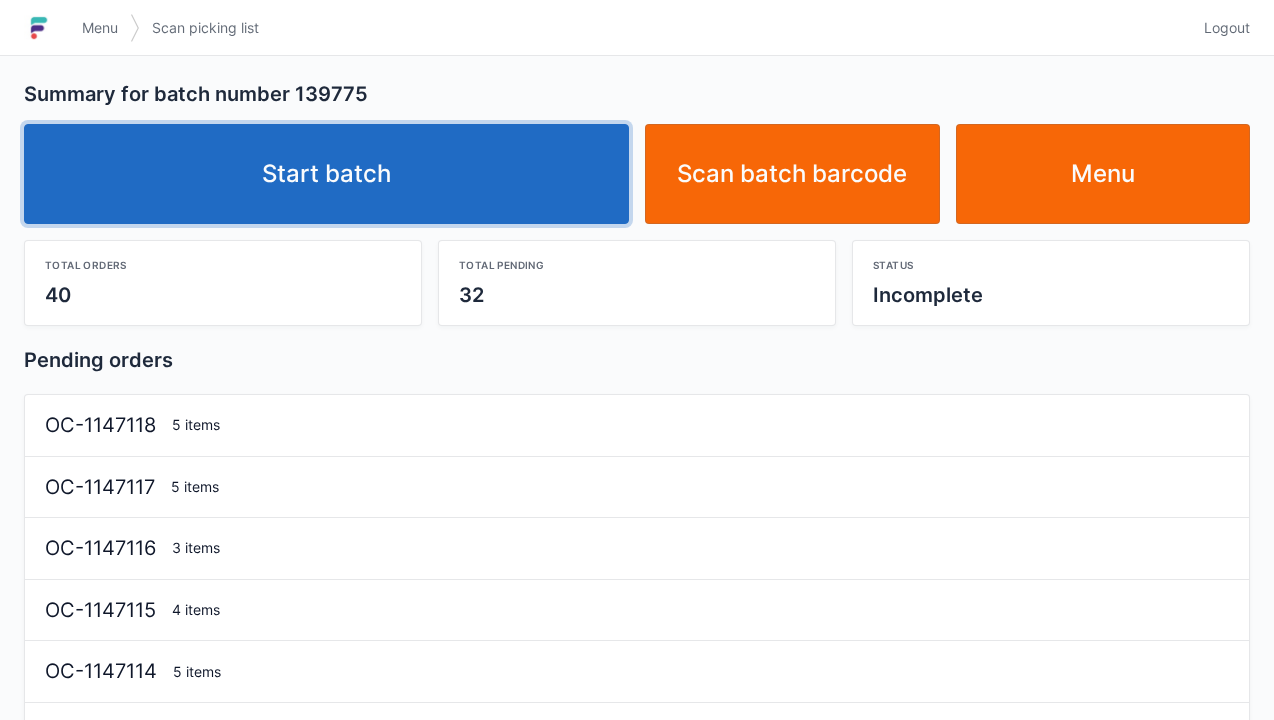 click on "Start batch" at bounding box center [326, 174] 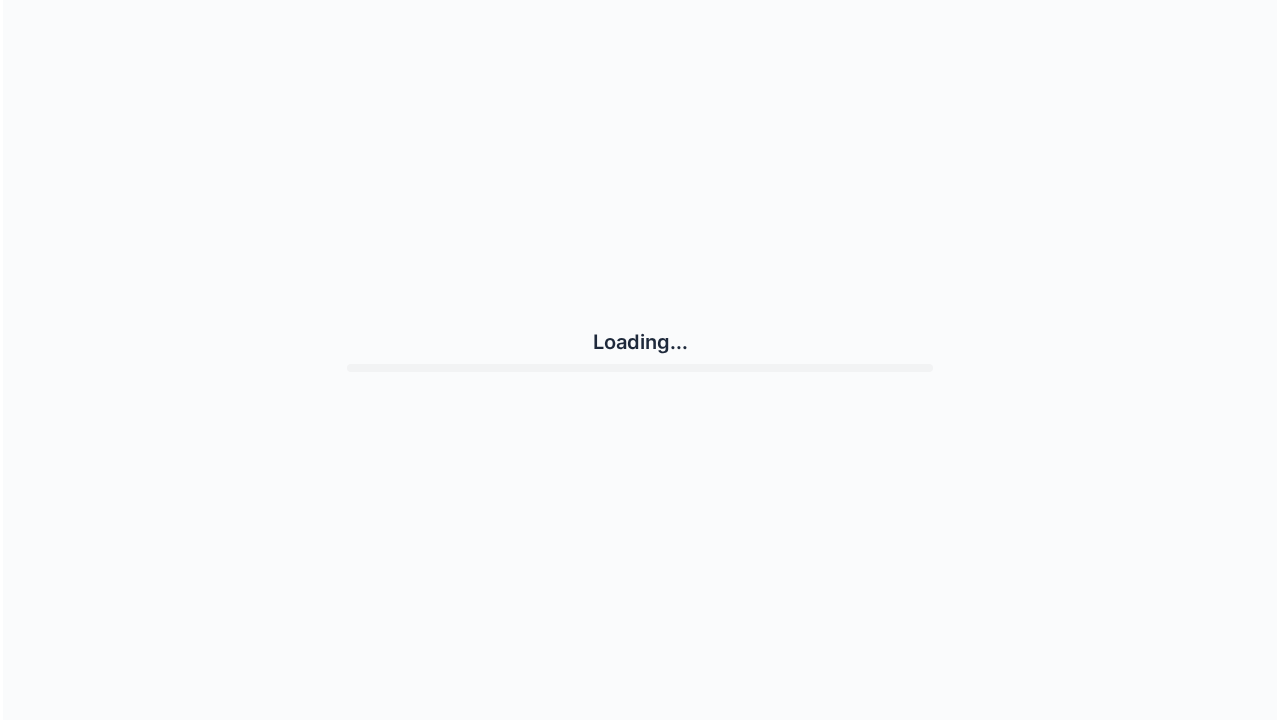 scroll, scrollTop: 0, scrollLeft: 0, axis: both 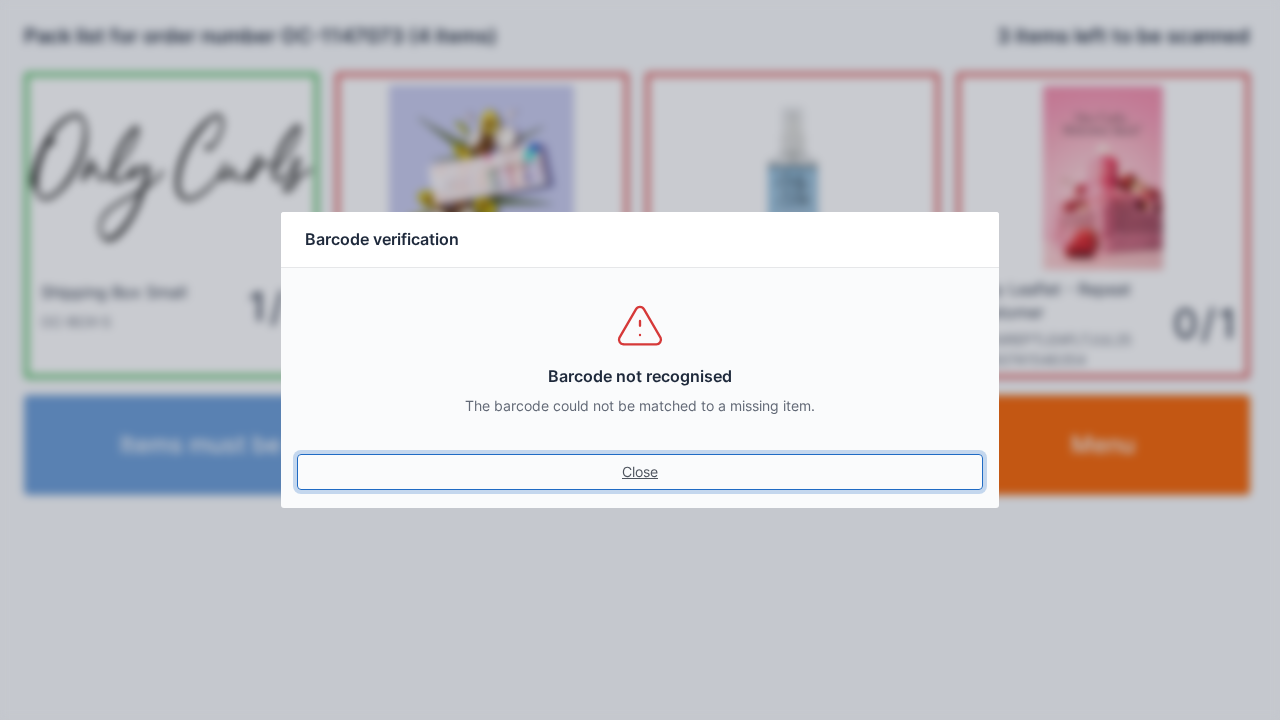 click on "Close" at bounding box center [640, 472] 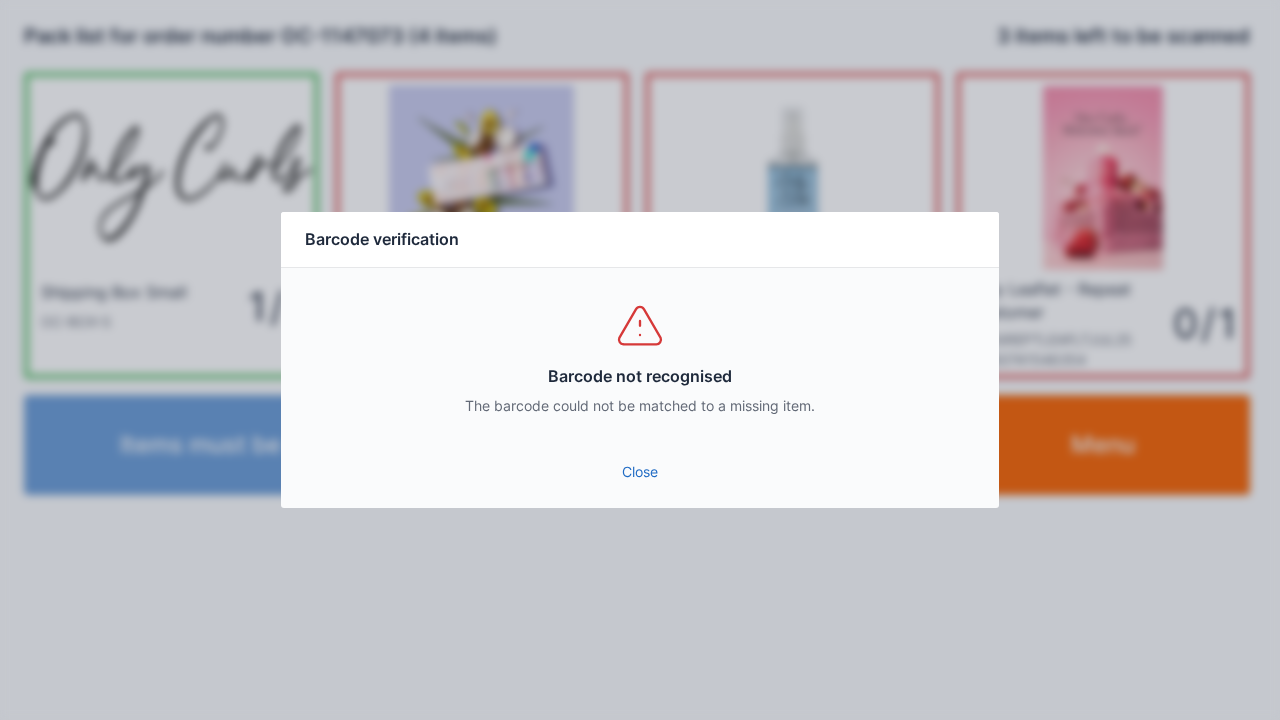 click on "Close" at bounding box center [640, 472] 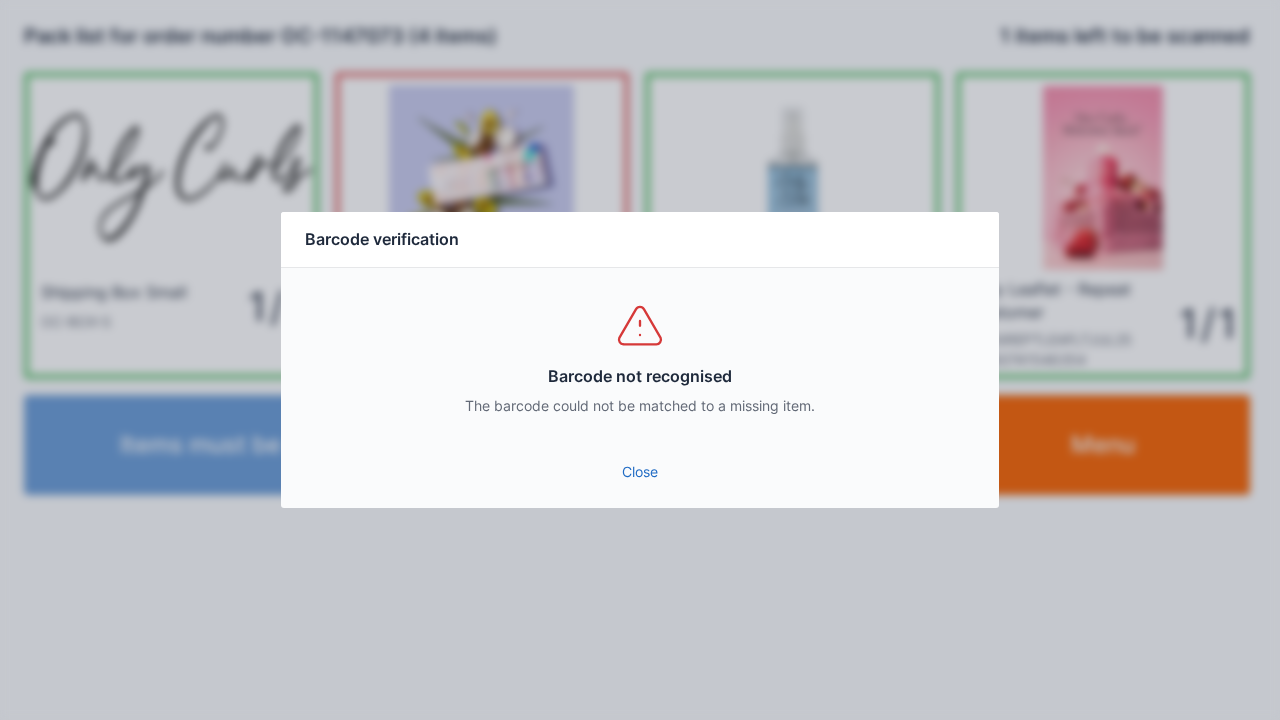click on "Close" at bounding box center [640, 472] 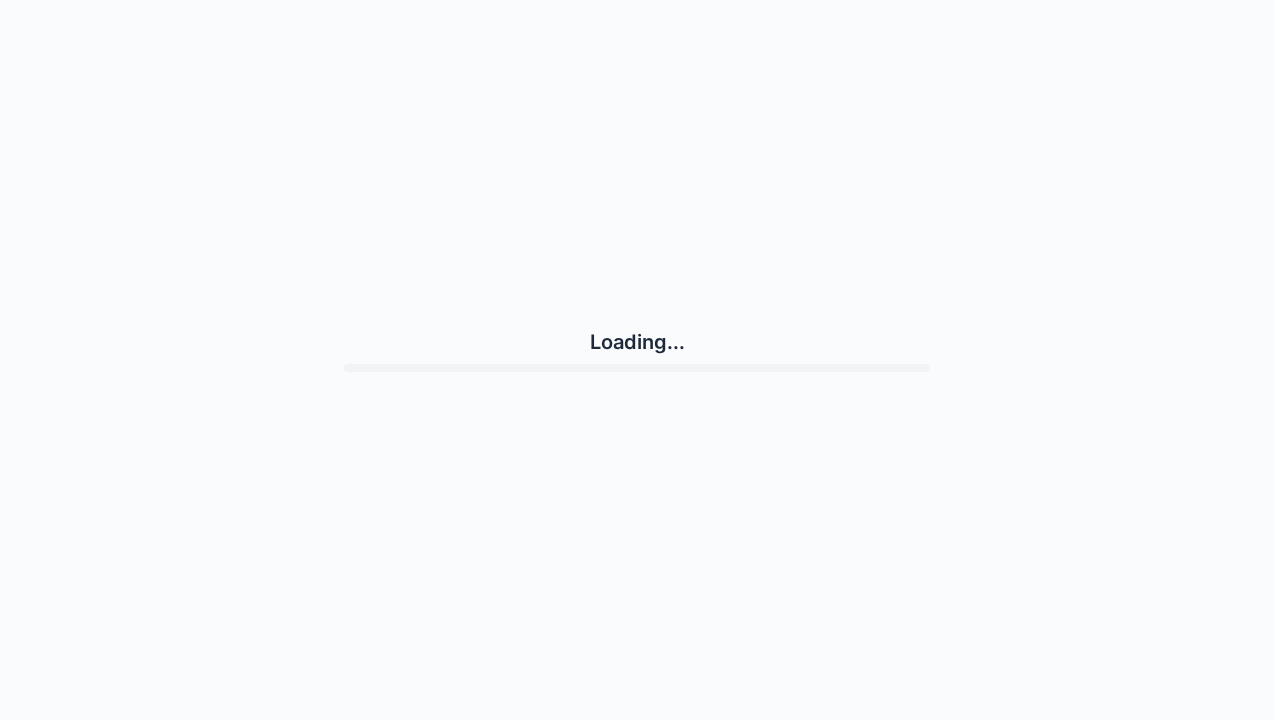 scroll, scrollTop: 0, scrollLeft: 0, axis: both 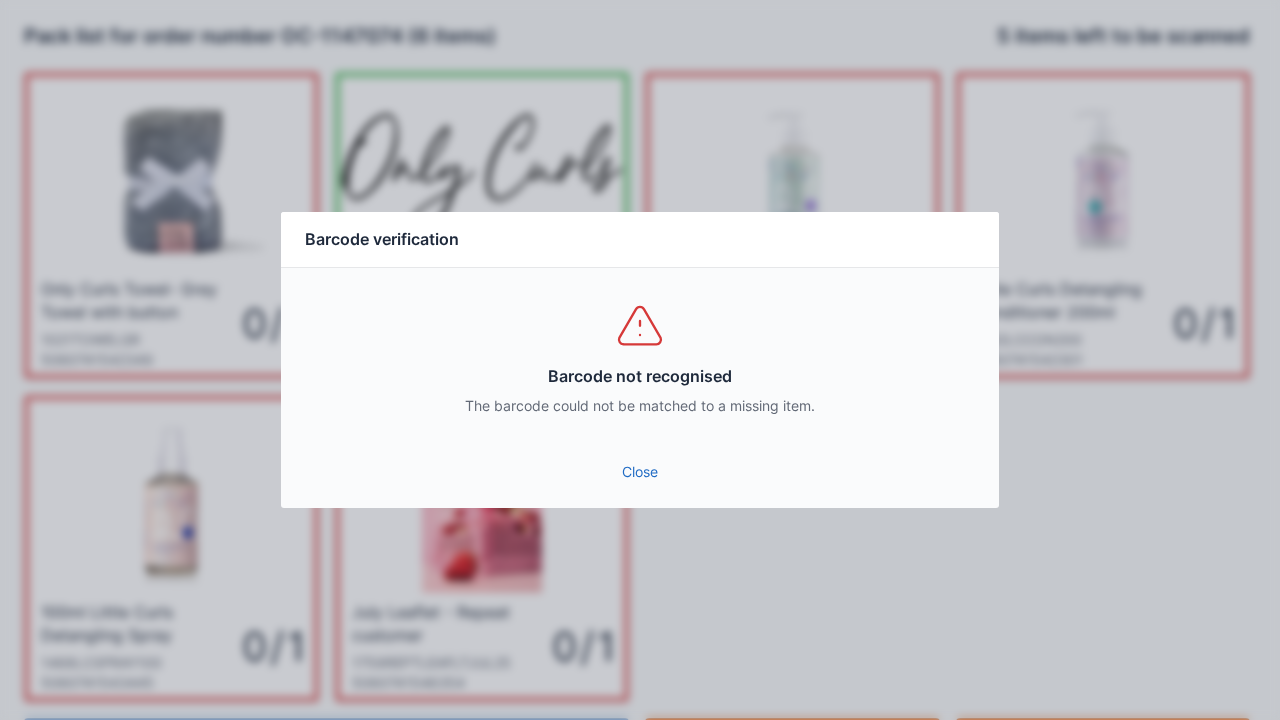 click on "Close" at bounding box center (640, 472) 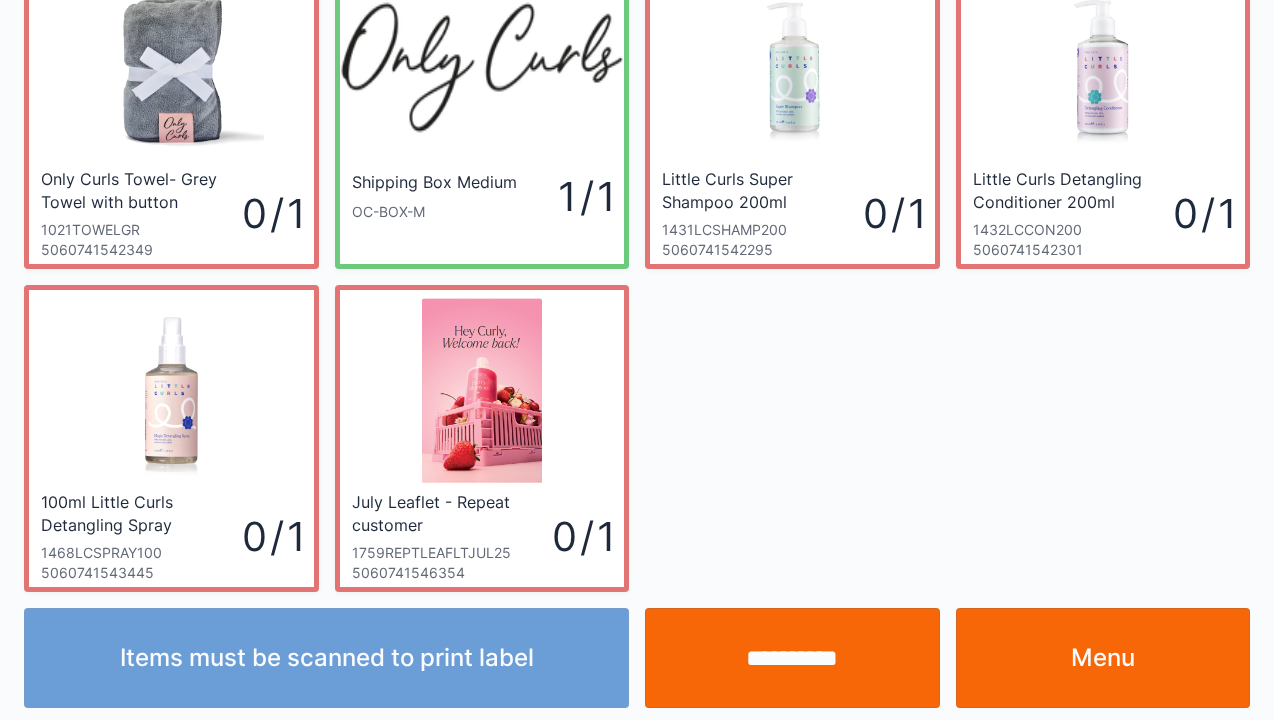 scroll, scrollTop: 116, scrollLeft: 0, axis: vertical 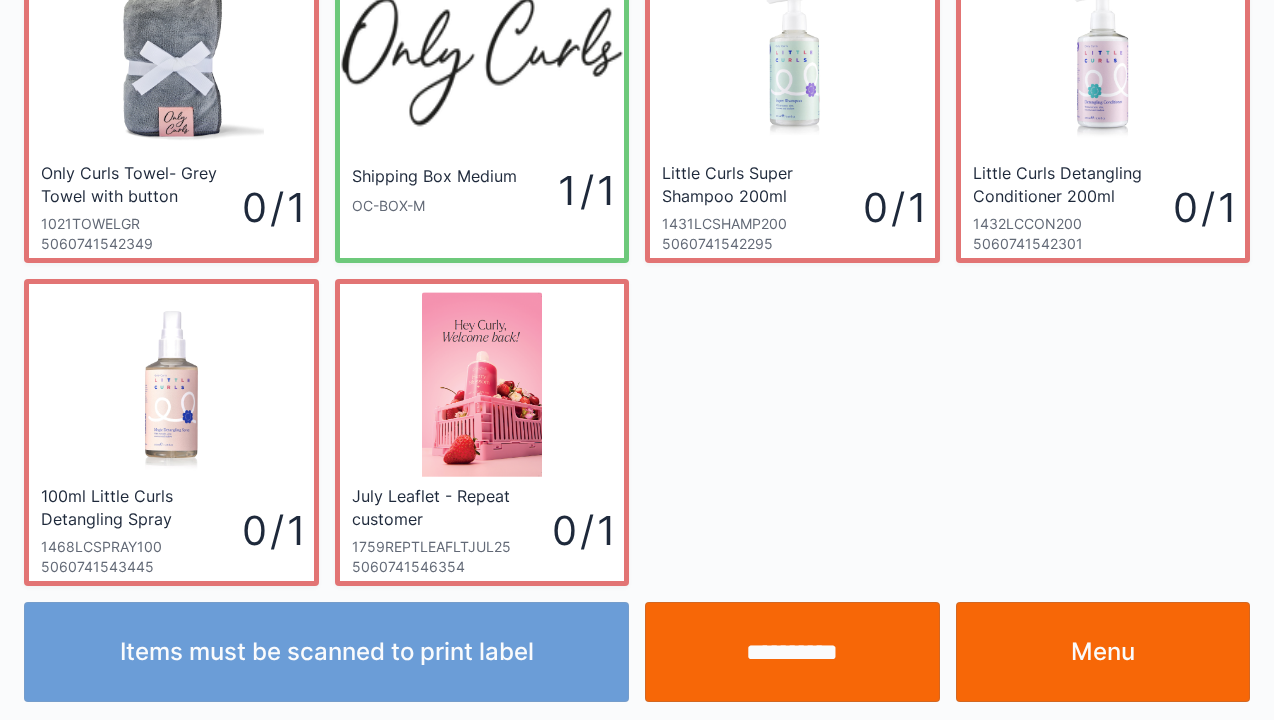 click on "Menu" at bounding box center (1103, 652) 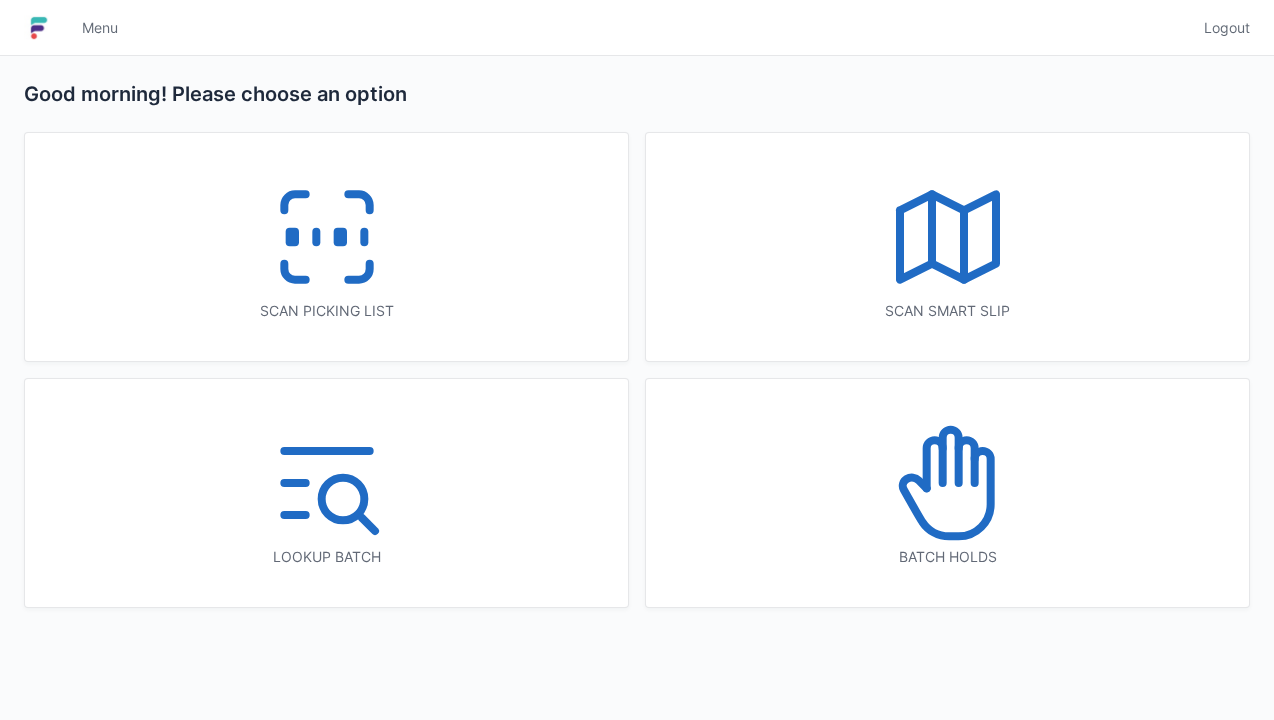 scroll, scrollTop: 0, scrollLeft: 0, axis: both 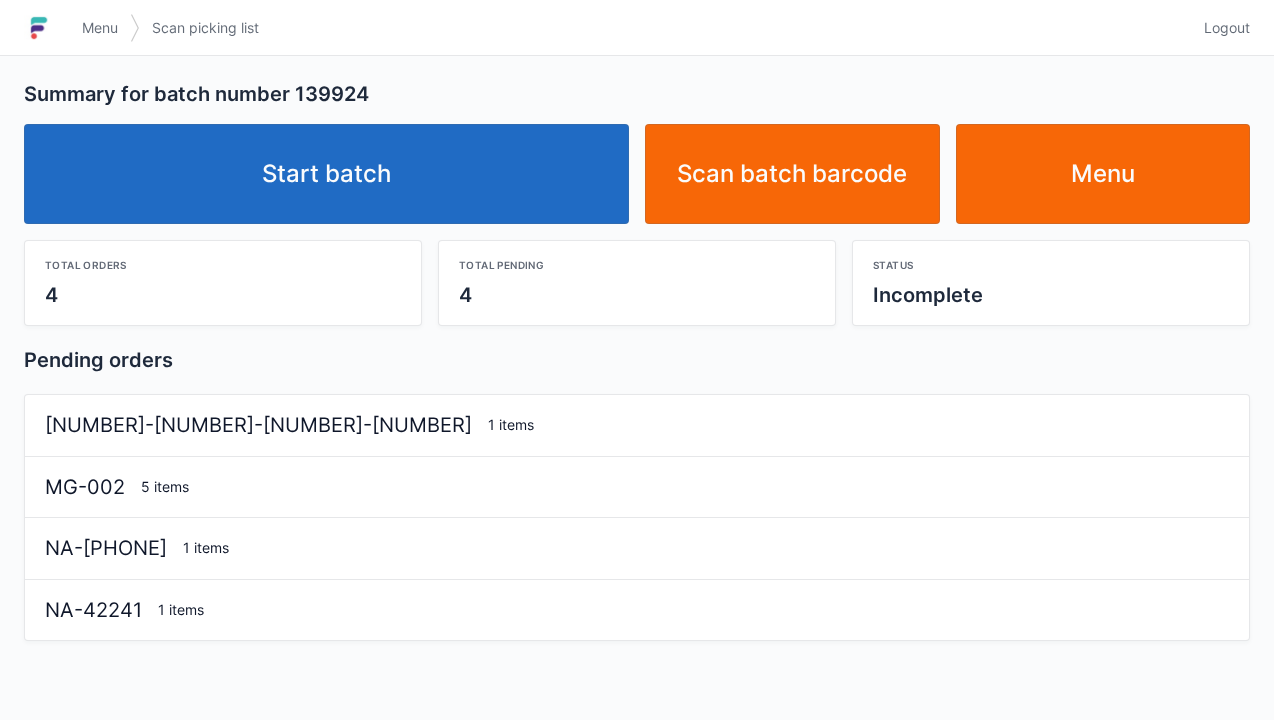 click on "Start batch" at bounding box center (326, 174) 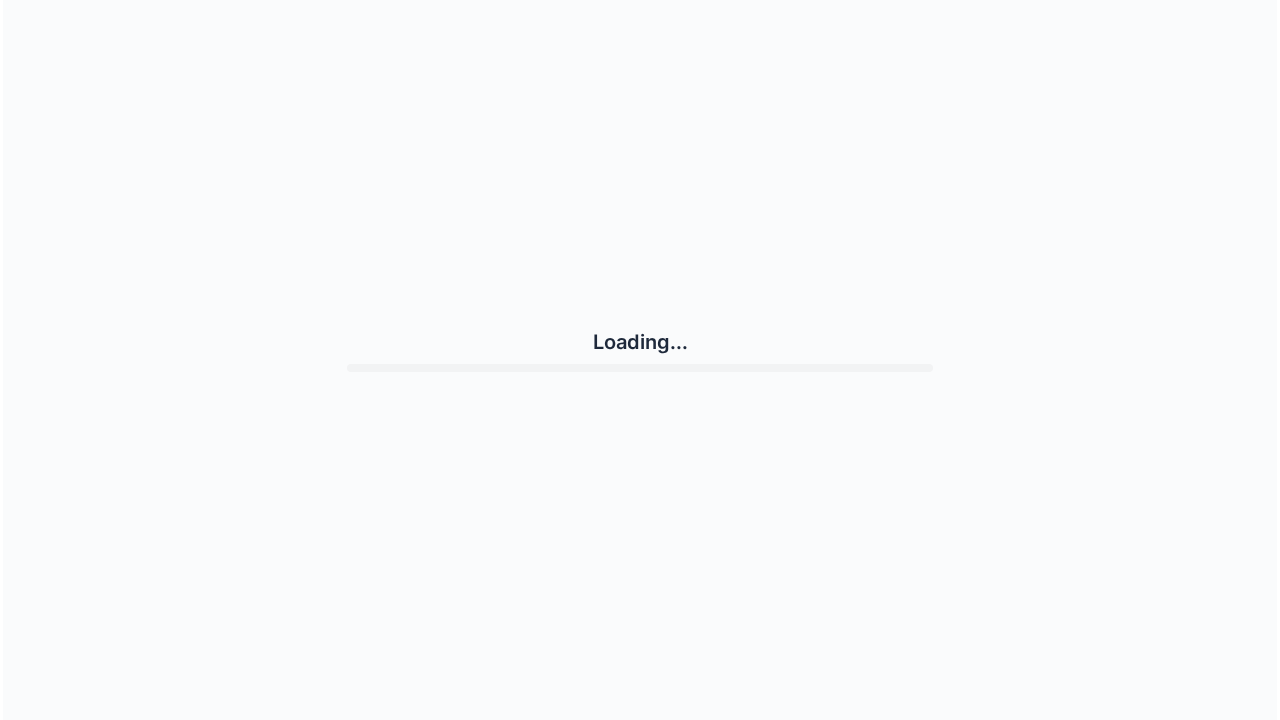 scroll, scrollTop: 0, scrollLeft: 0, axis: both 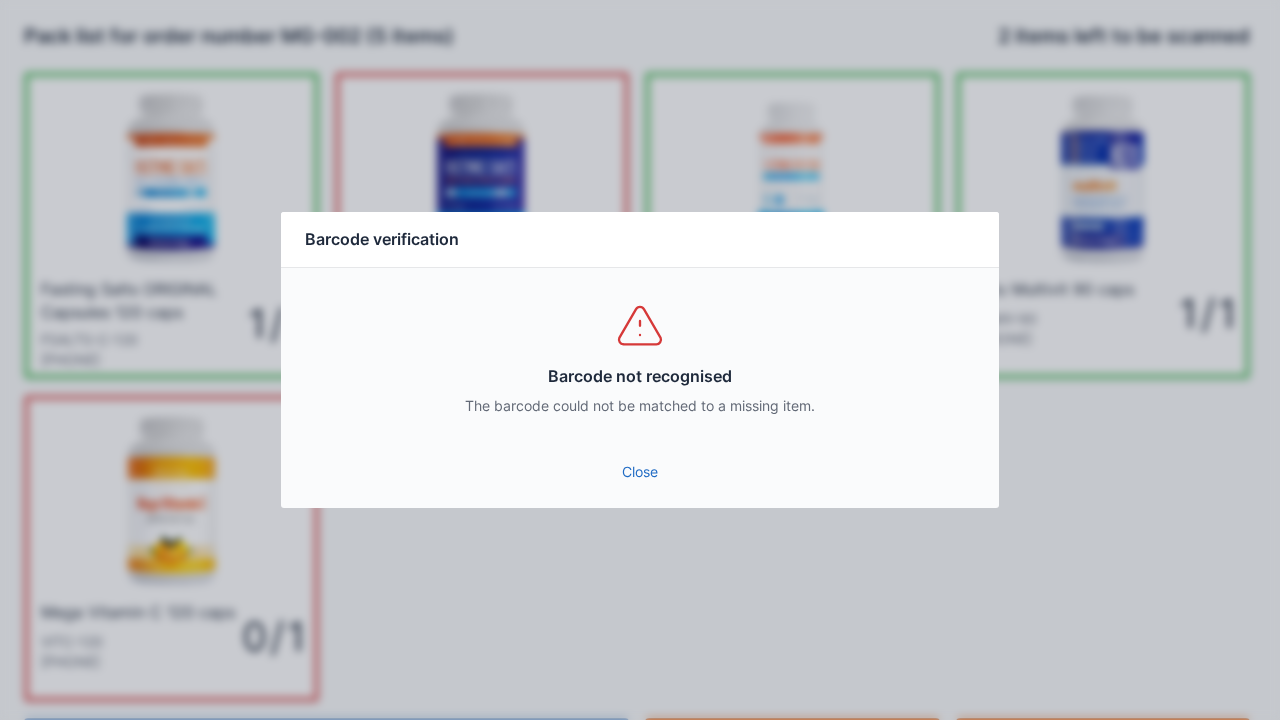 click on "Close" at bounding box center [640, 472] 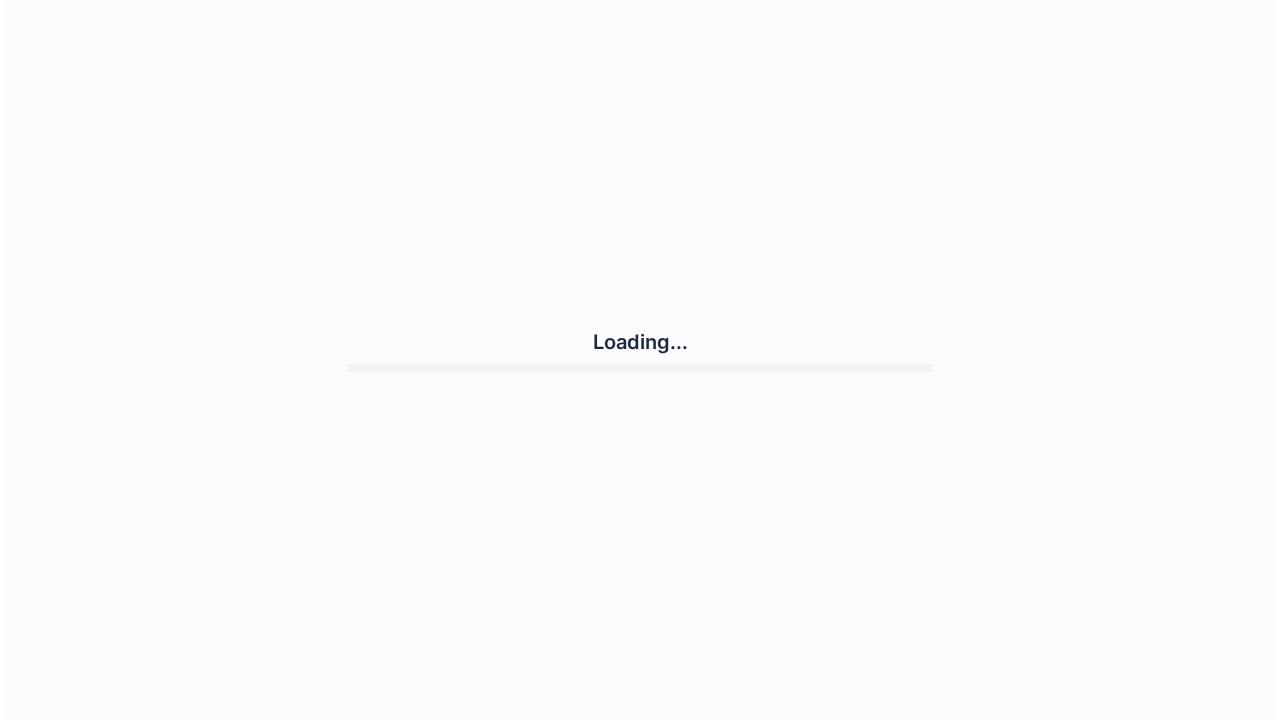 scroll, scrollTop: 0, scrollLeft: 0, axis: both 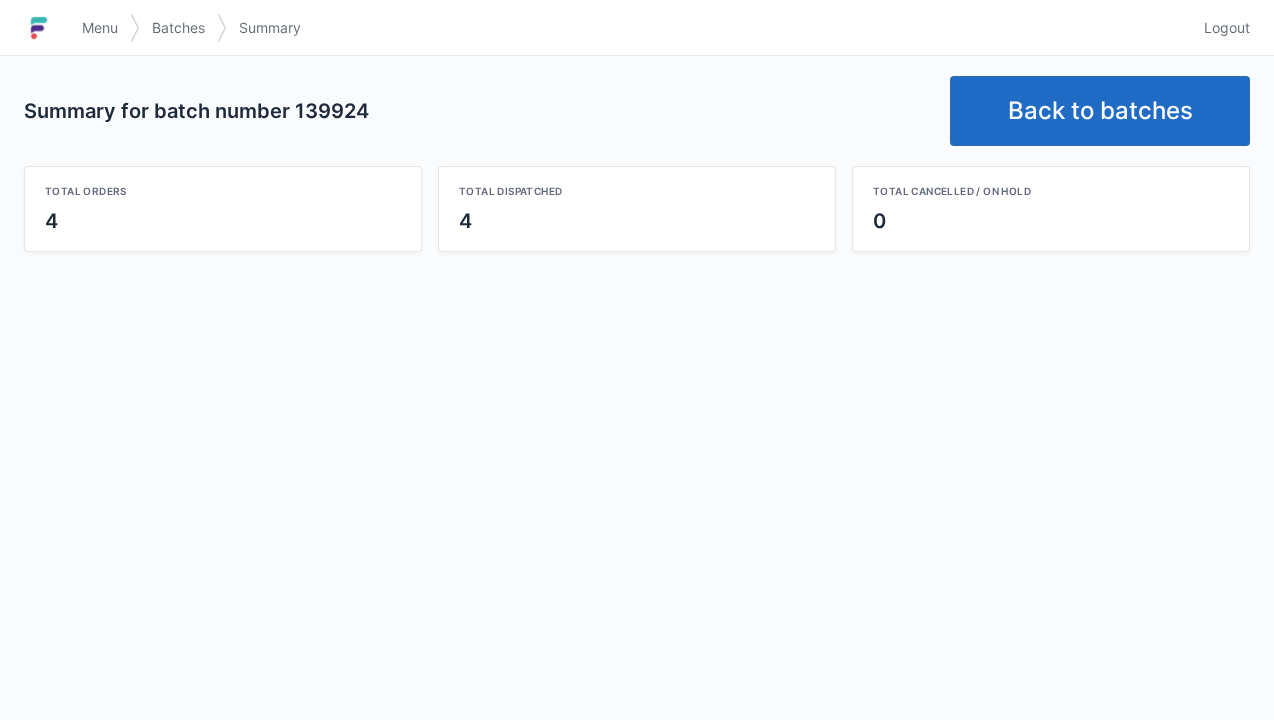 click on "Back to batches" at bounding box center (1100, 111) 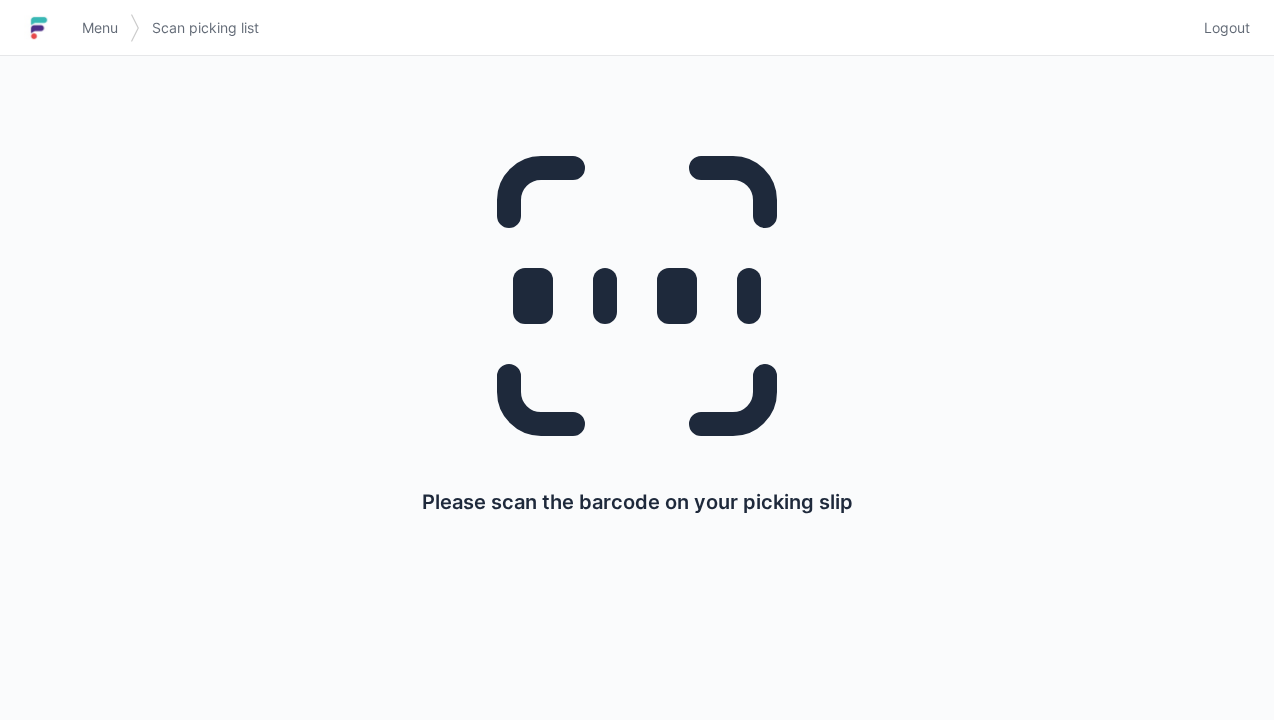 scroll, scrollTop: 0, scrollLeft: 0, axis: both 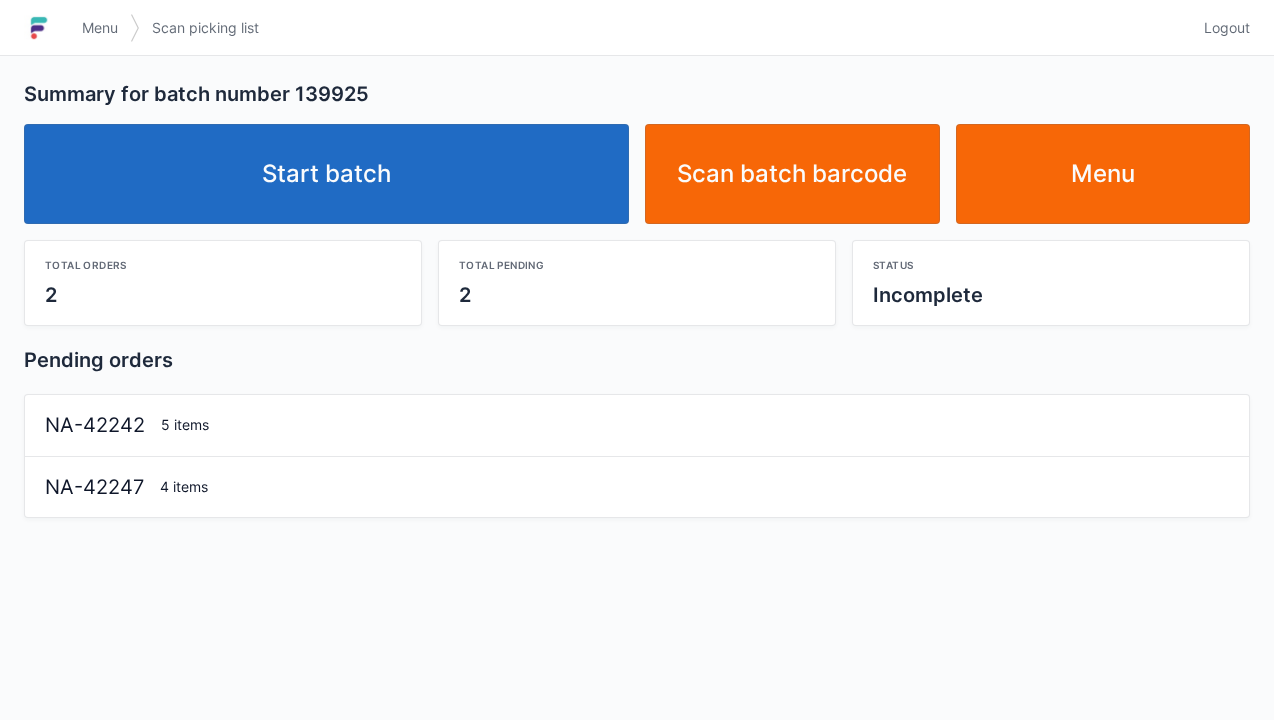 click on "Start batch" at bounding box center (326, 174) 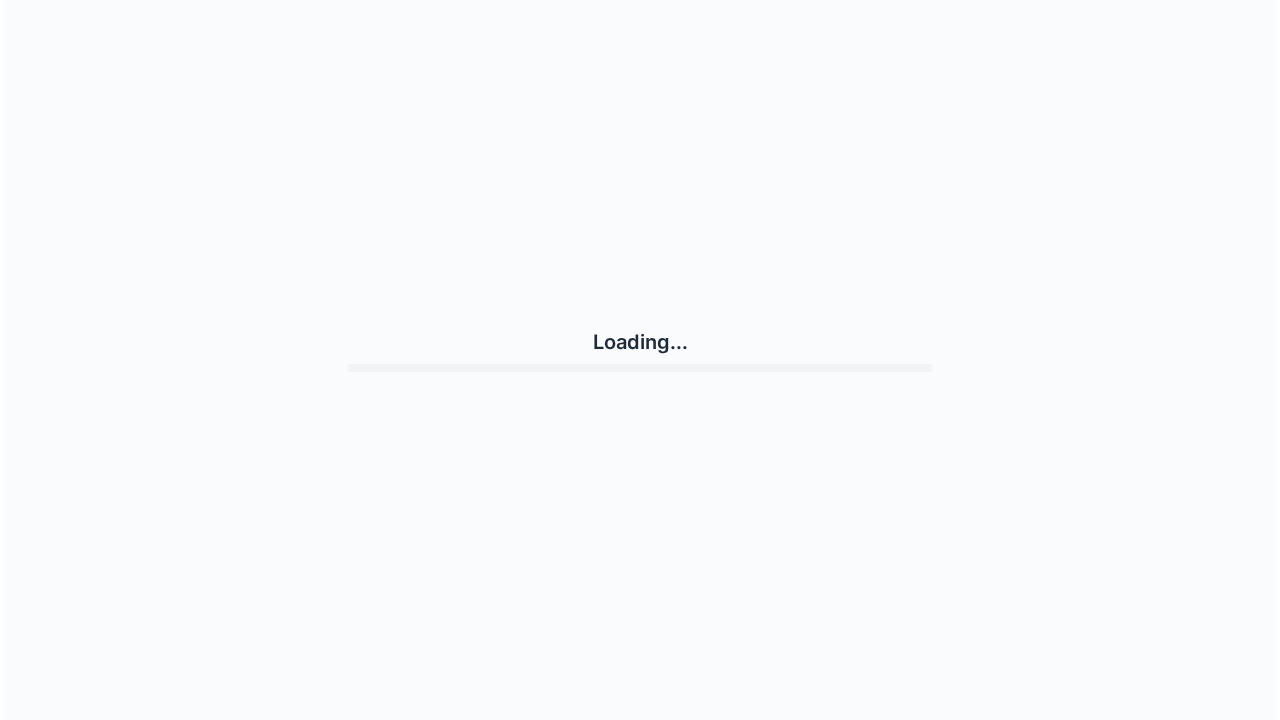 scroll, scrollTop: 0, scrollLeft: 0, axis: both 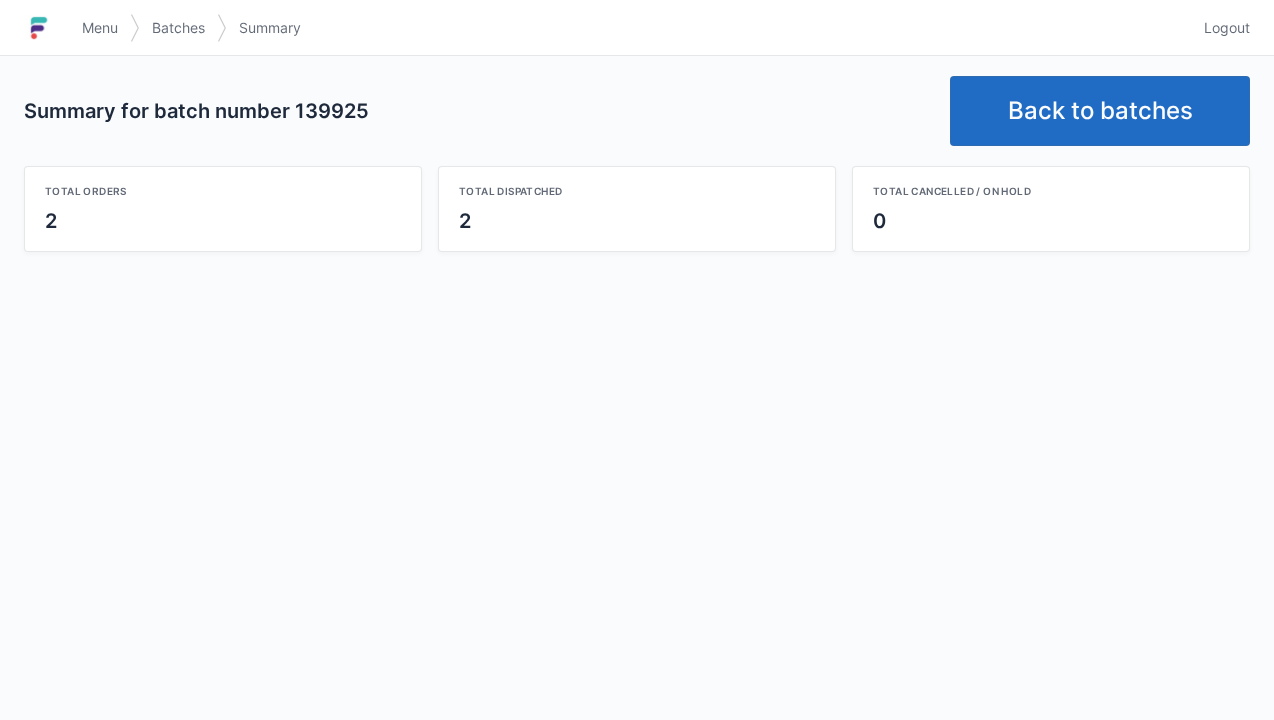 click on "Back to batches" at bounding box center [1100, 111] 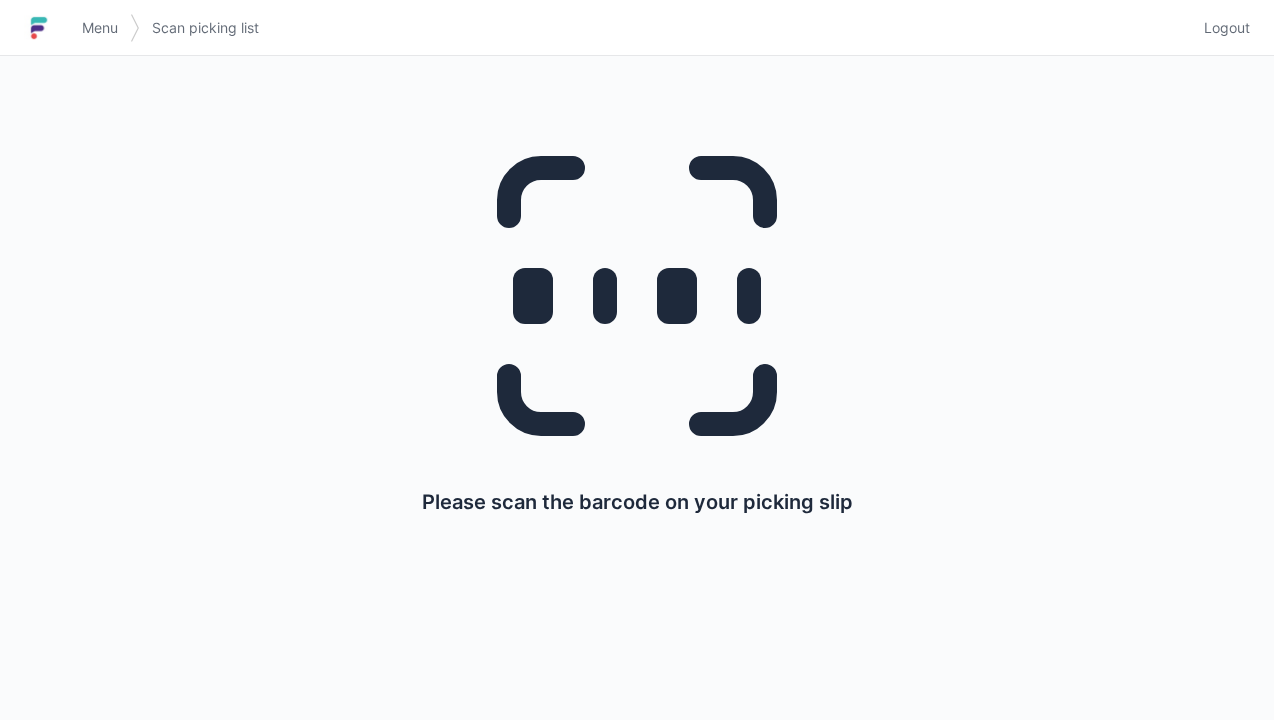scroll, scrollTop: 0, scrollLeft: 0, axis: both 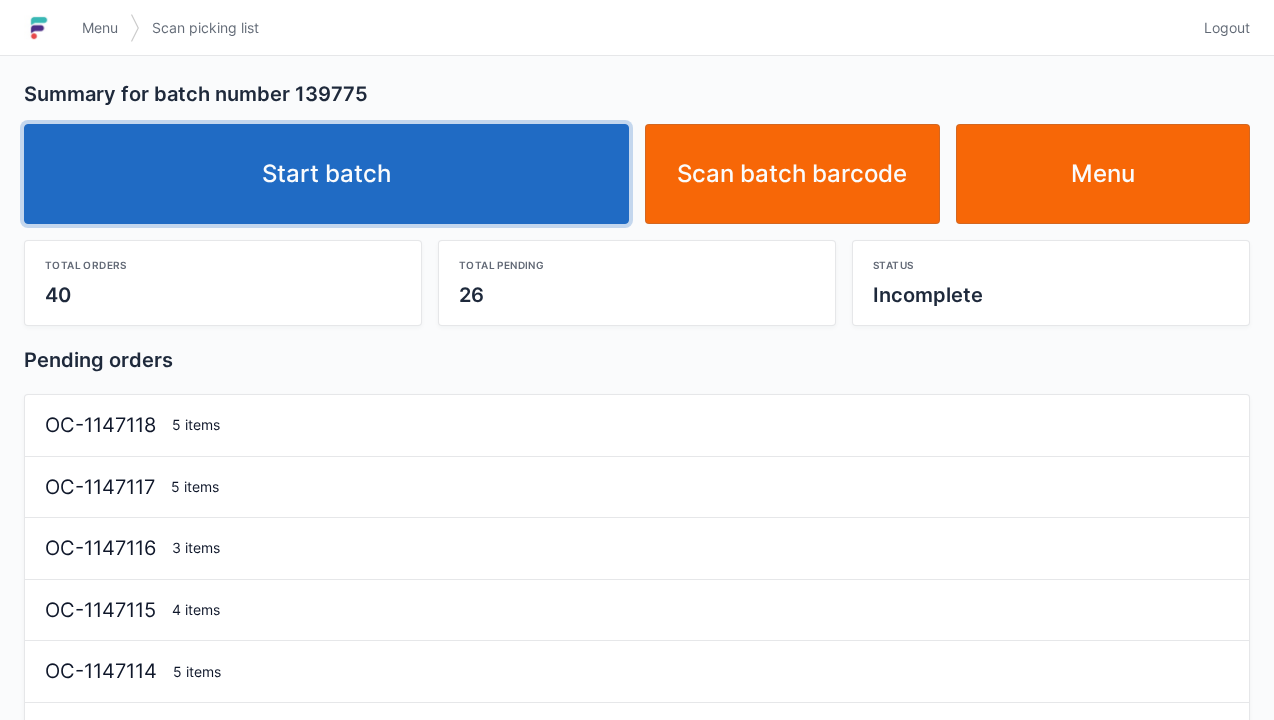 click on "Start batch" at bounding box center [326, 174] 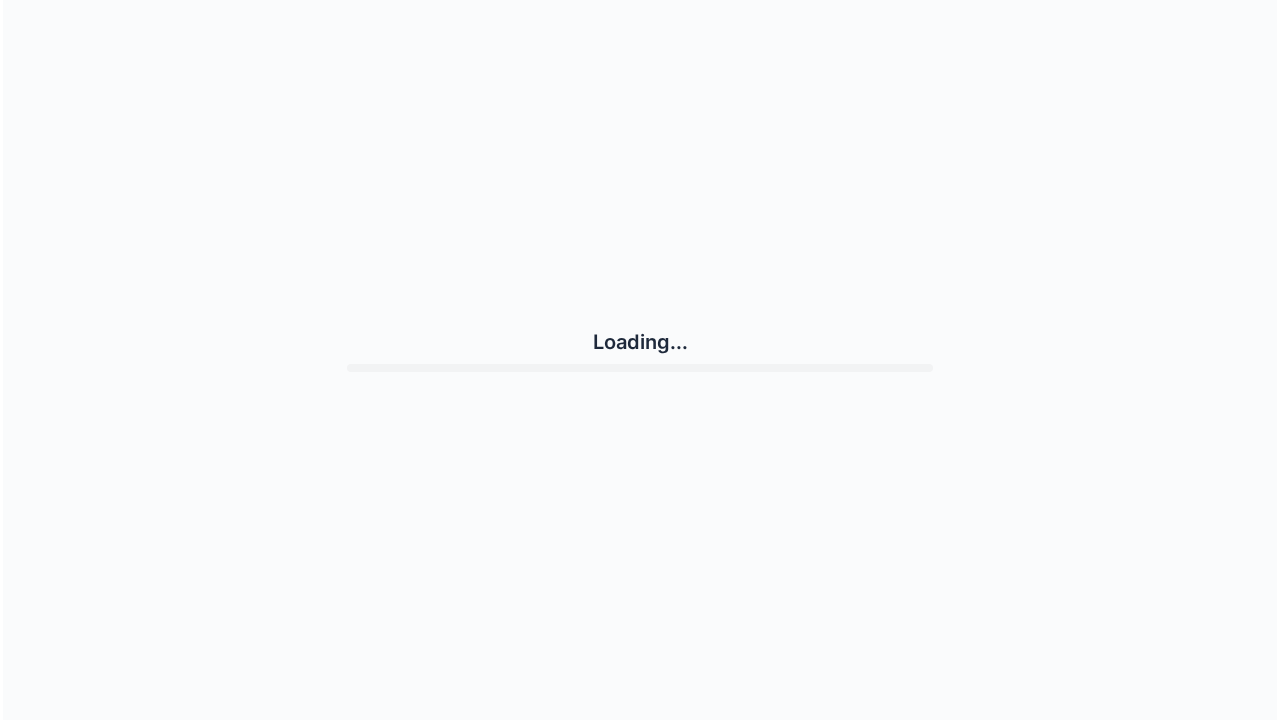scroll, scrollTop: 0, scrollLeft: 0, axis: both 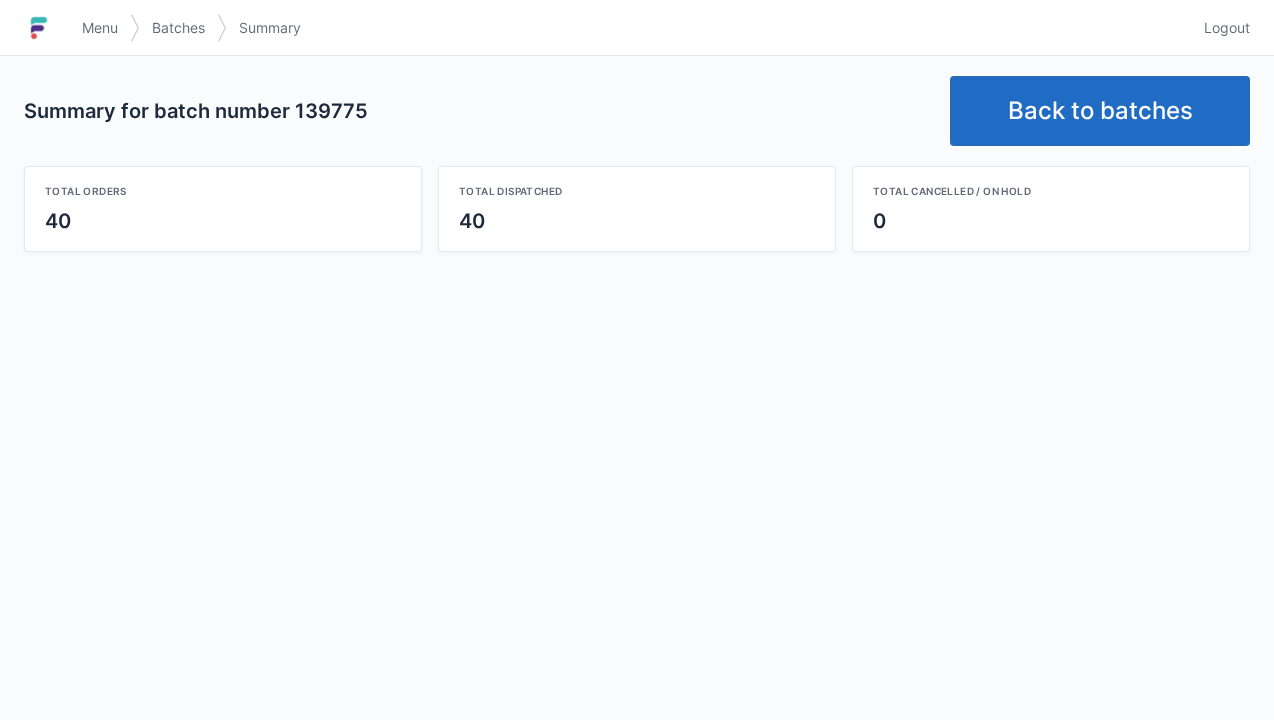 click on "Back to batches" at bounding box center (1100, 111) 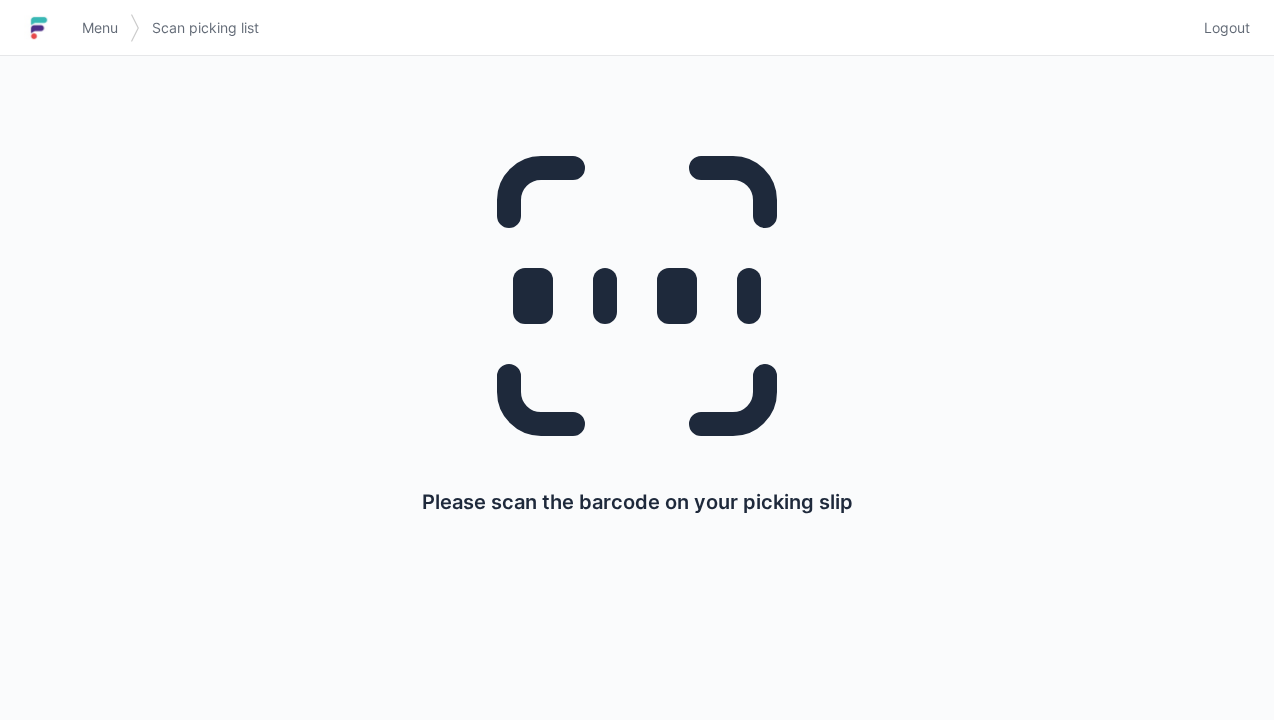 scroll, scrollTop: 0, scrollLeft: 0, axis: both 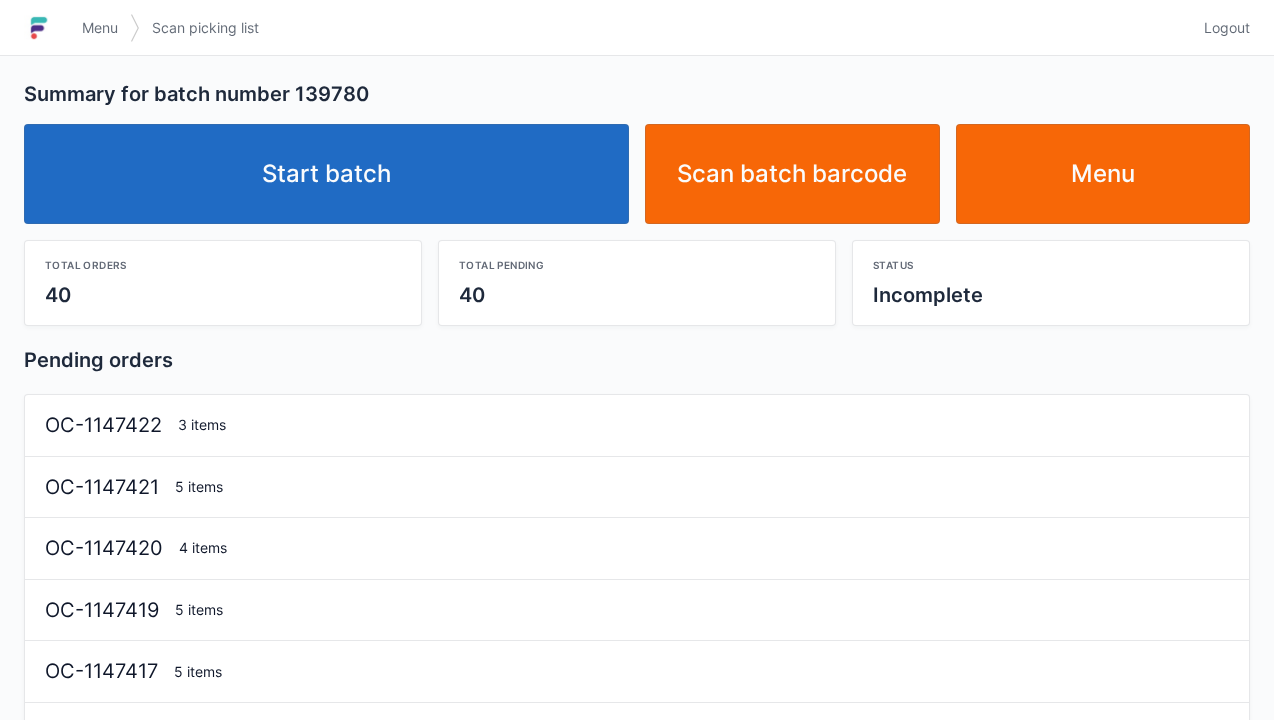 click on "Start batch" at bounding box center [326, 174] 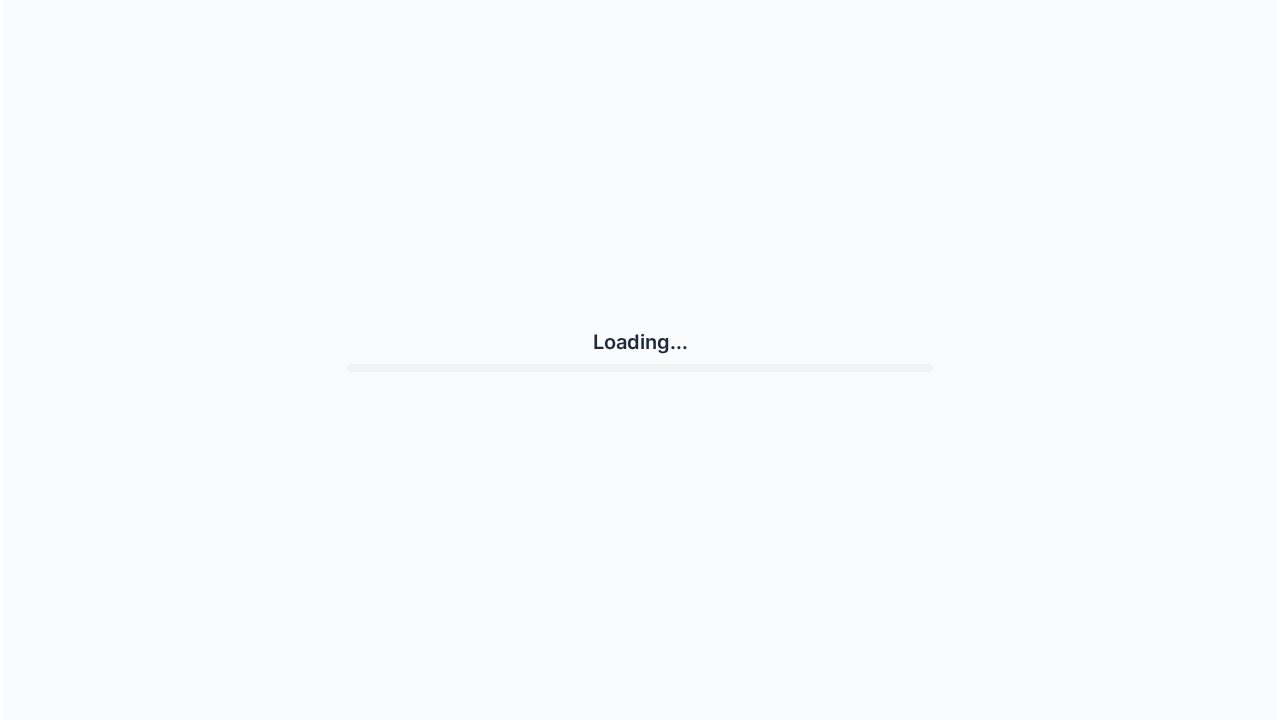 scroll, scrollTop: 0, scrollLeft: 0, axis: both 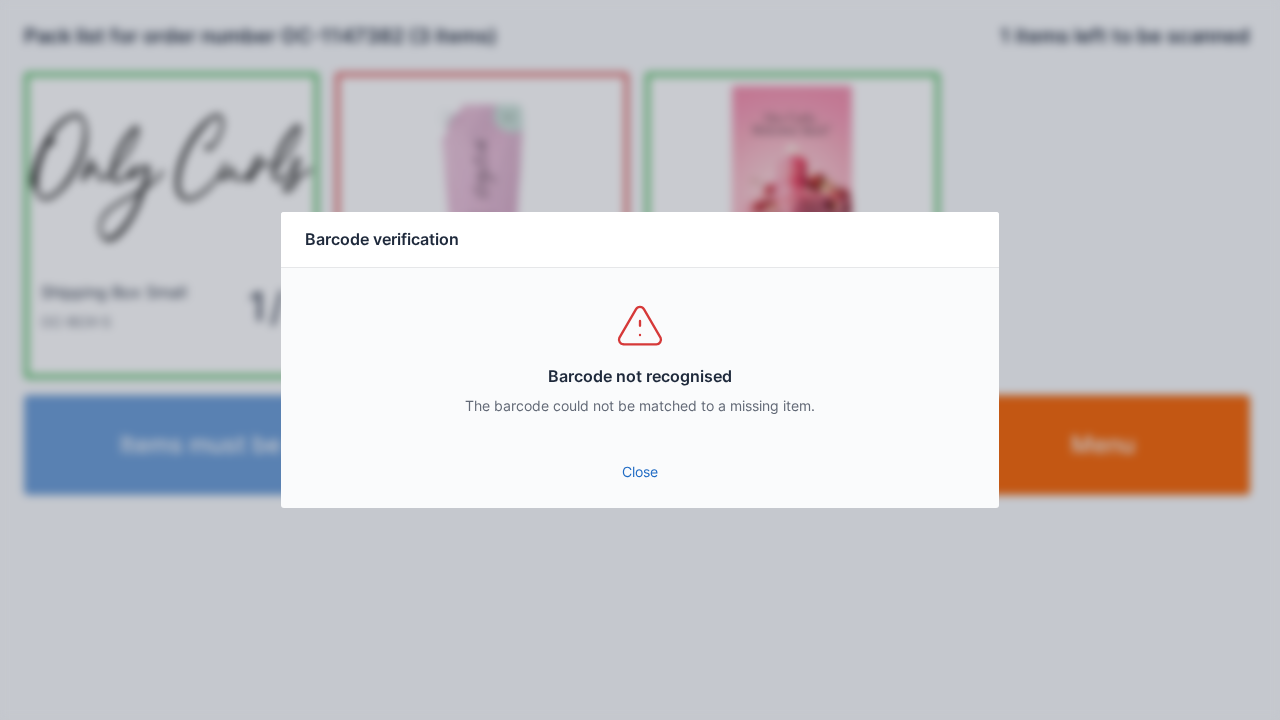 click on "Close" at bounding box center (640, 472) 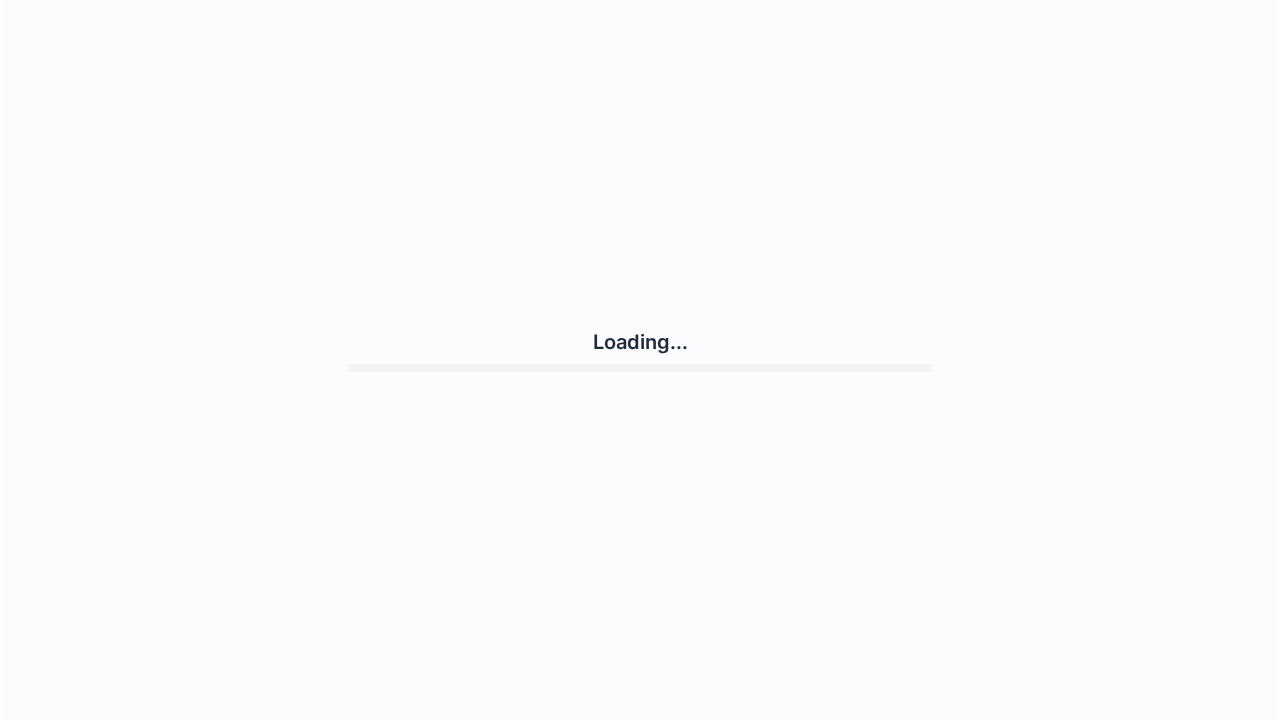 scroll, scrollTop: 0, scrollLeft: 0, axis: both 